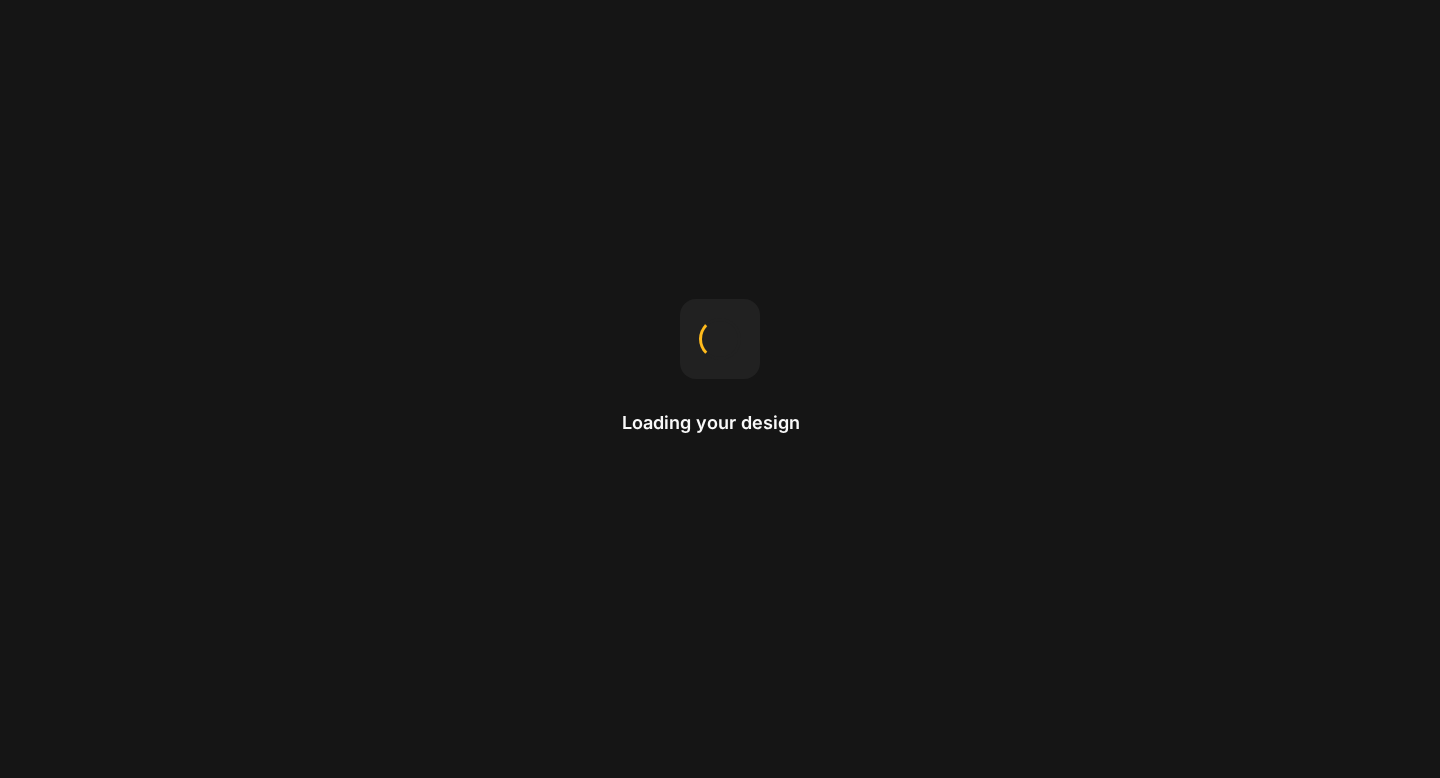 scroll, scrollTop: 0, scrollLeft: 0, axis: both 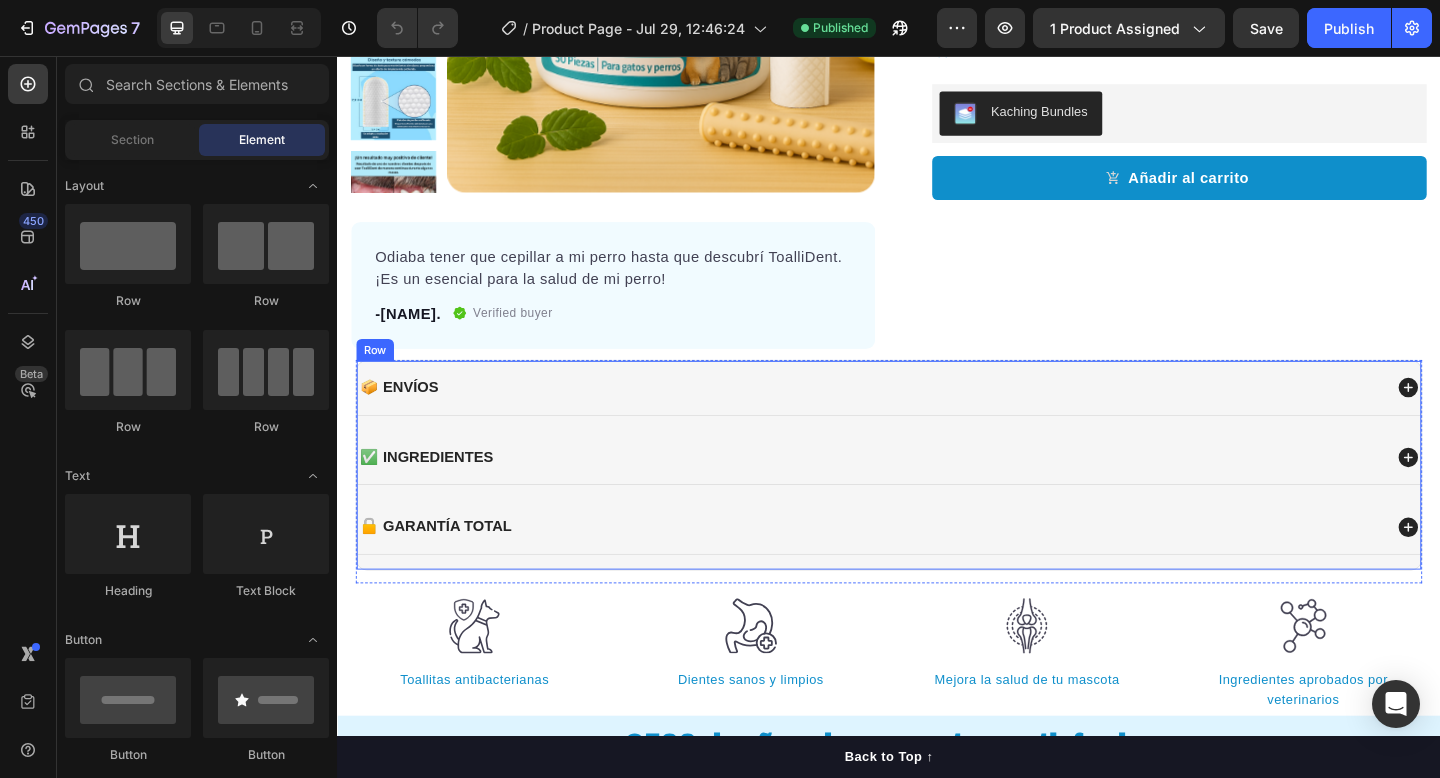 click on "📦 Envíos
✅ ingredientes
🔒 garantía total Accordion" at bounding box center (937, 501) 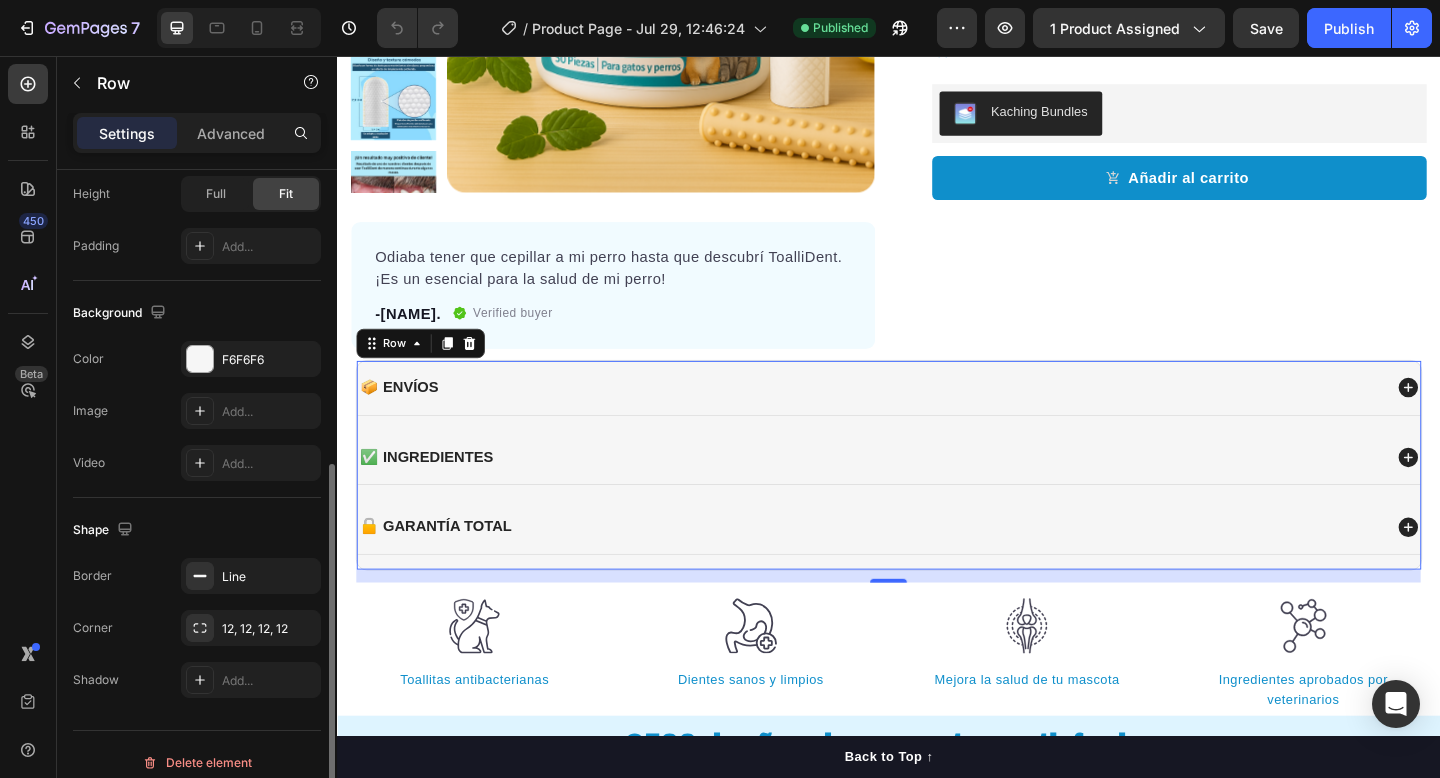 scroll, scrollTop: 555, scrollLeft: 0, axis: vertical 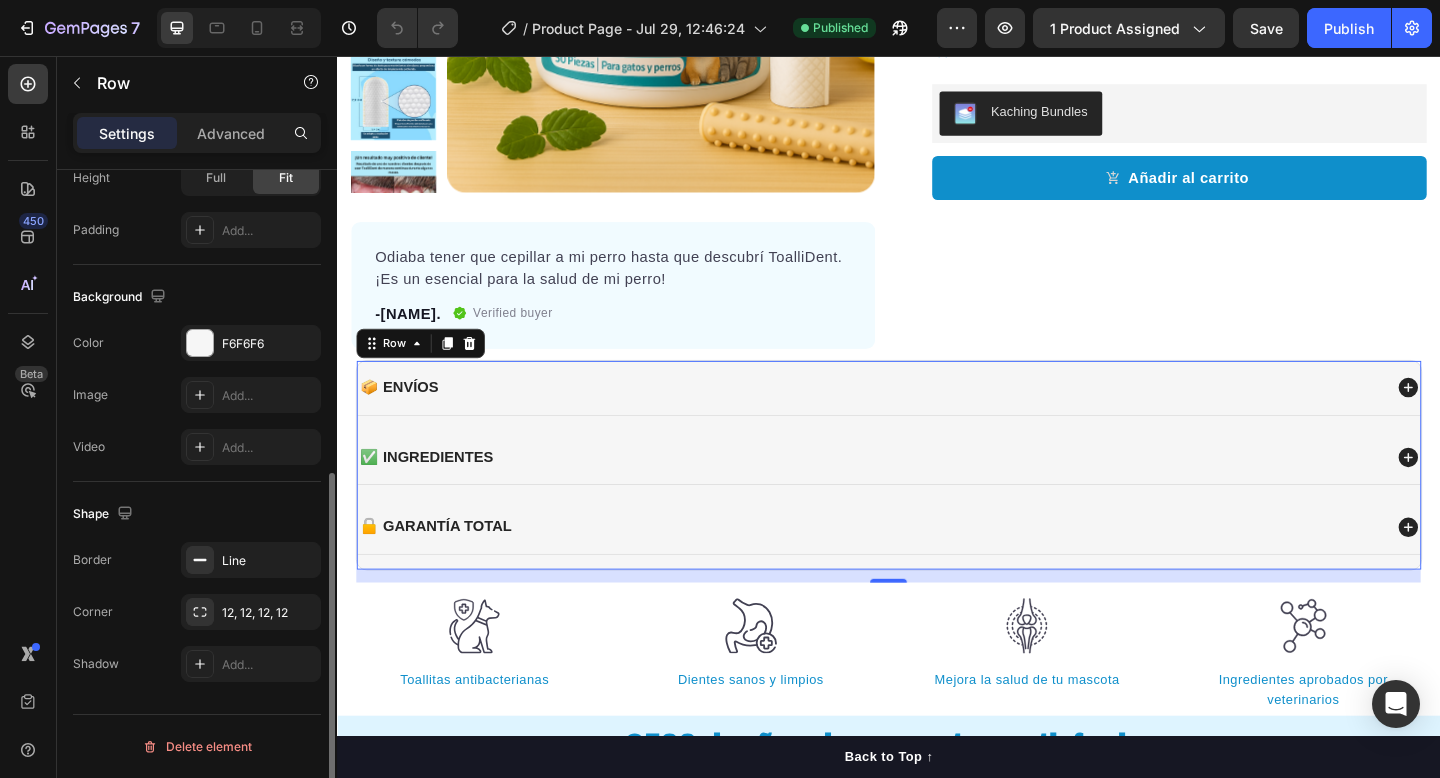 click on "Settings Advanced" at bounding box center [197, 133] 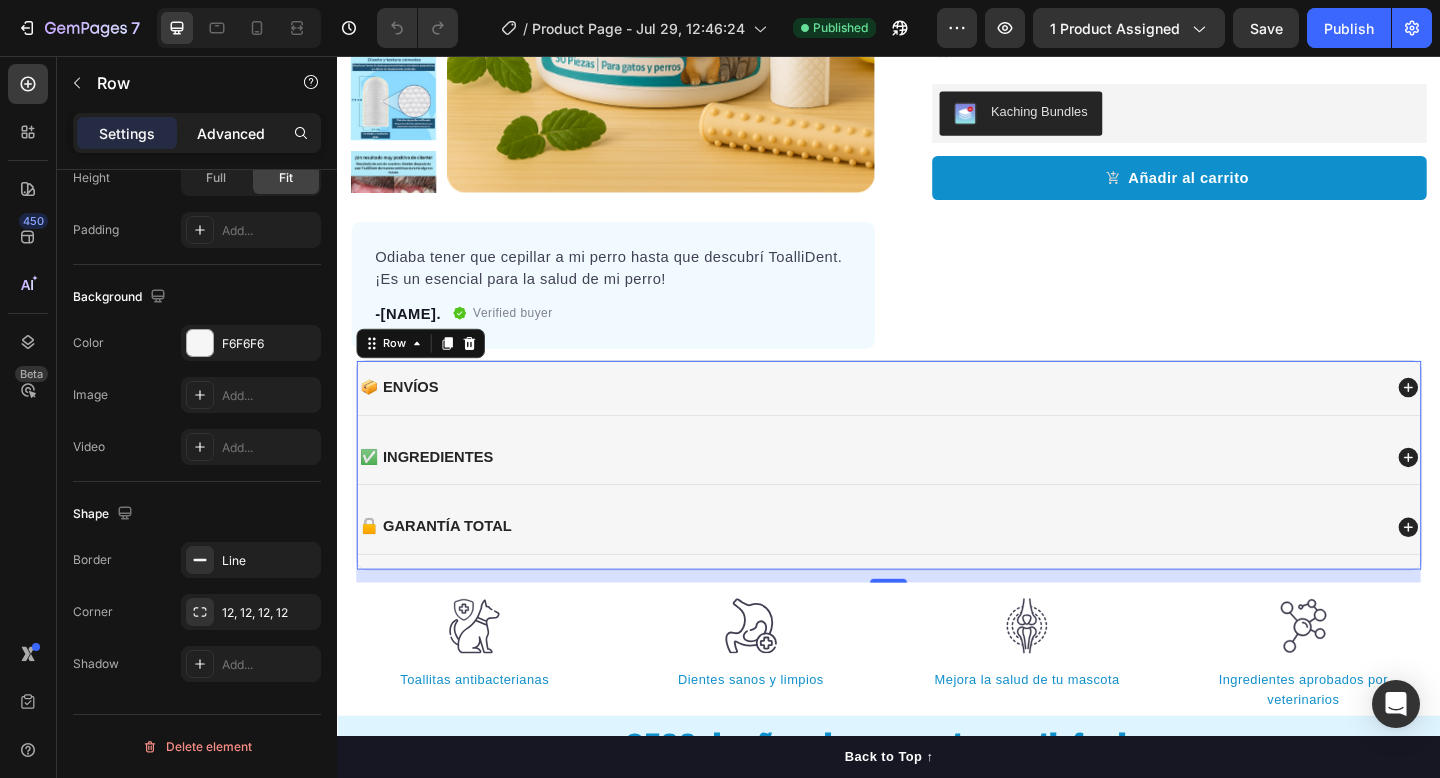 click on "Advanced" at bounding box center (231, 133) 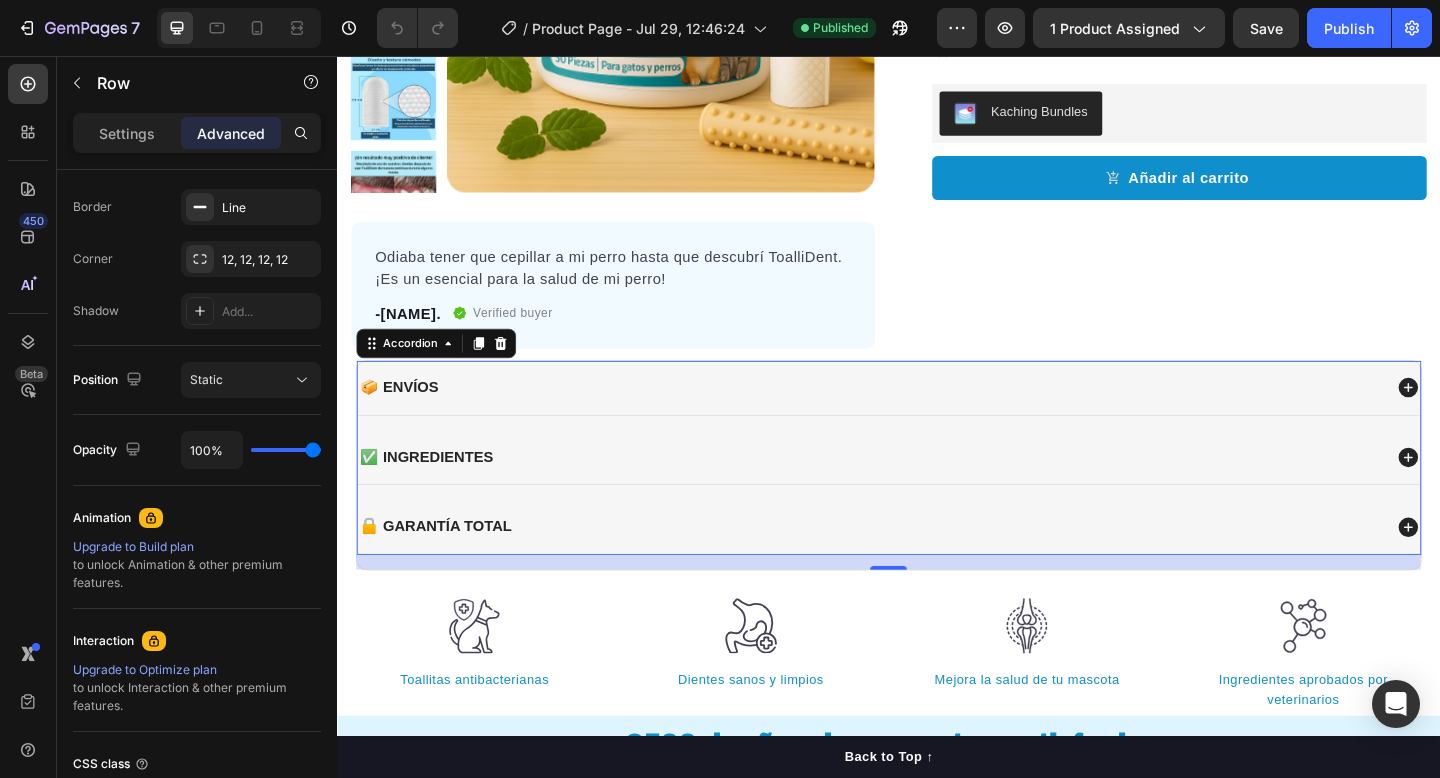 click on "✅ ingredientes" at bounding box center (916, 493) 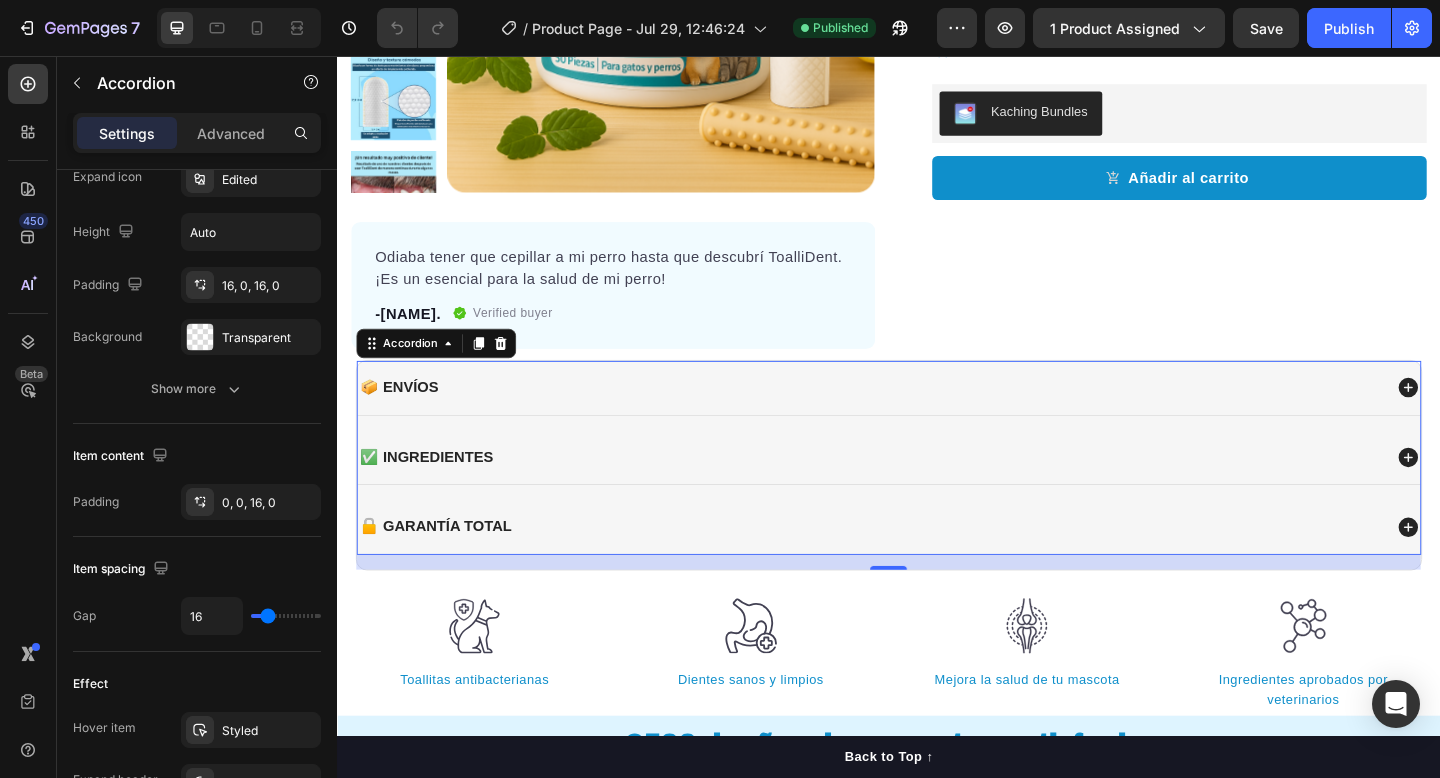 scroll, scrollTop: 0, scrollLeft: 0, axis: both 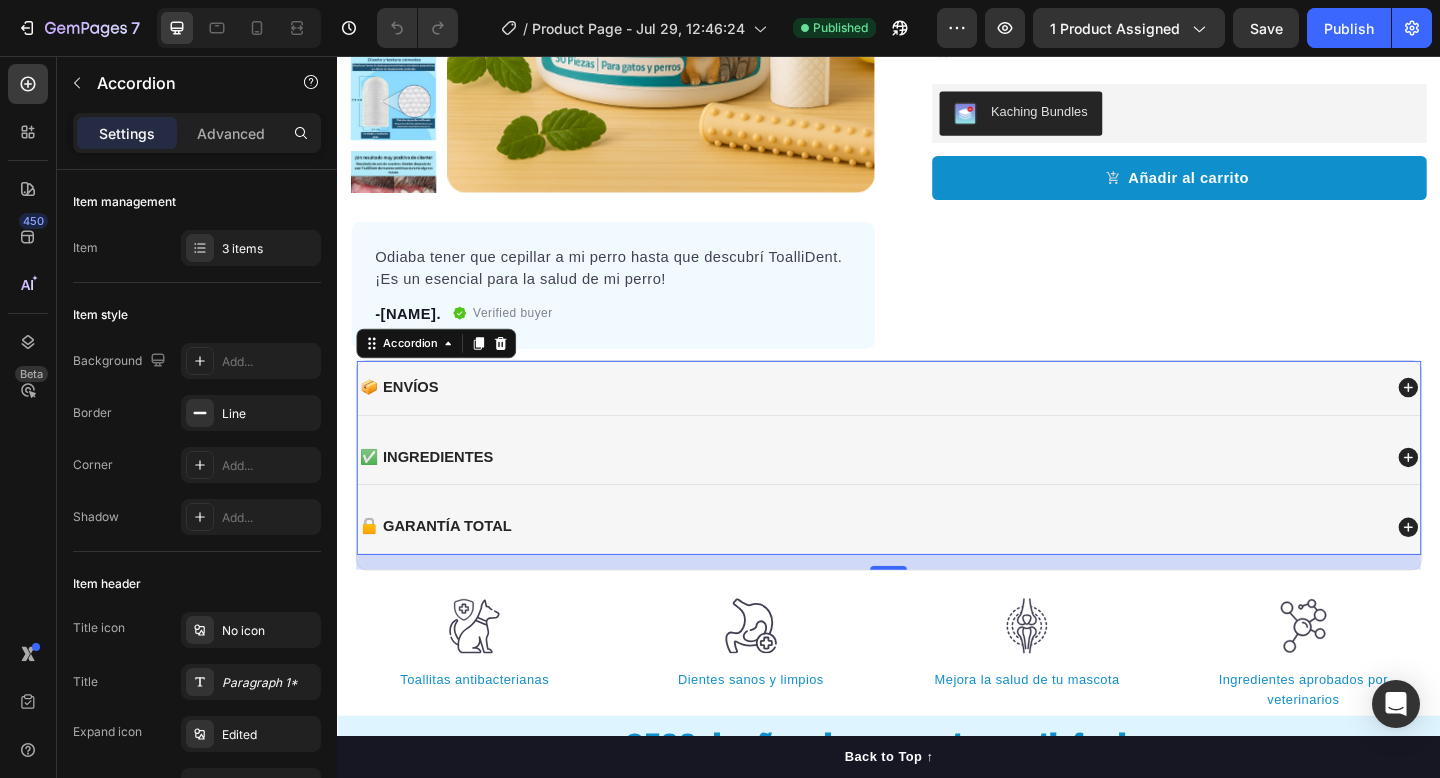 click on "✅ ingredientes" at bounding box center (916, 493) 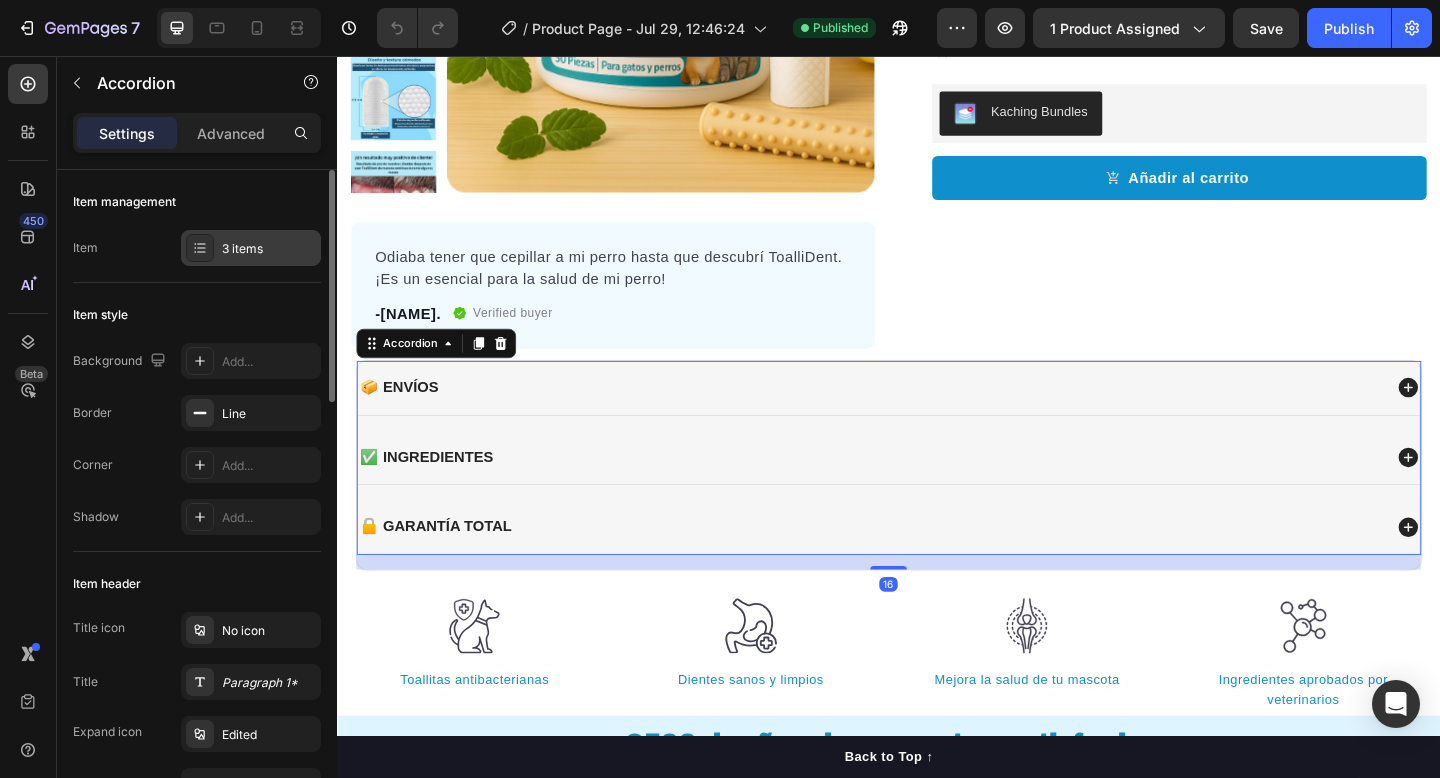click on "3 items" at bounding box center (269, 249) 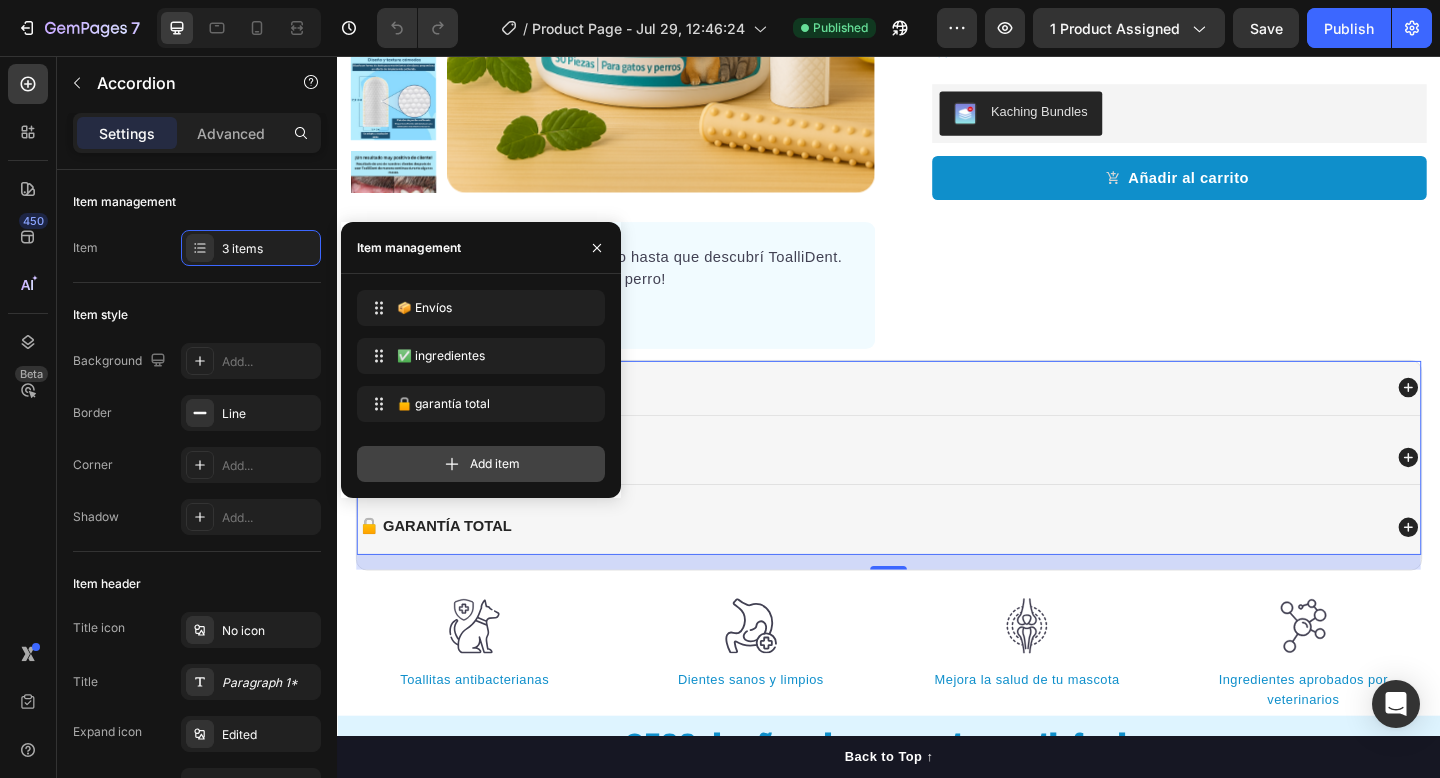 click on "Add item" at bounding box center (495, 464) 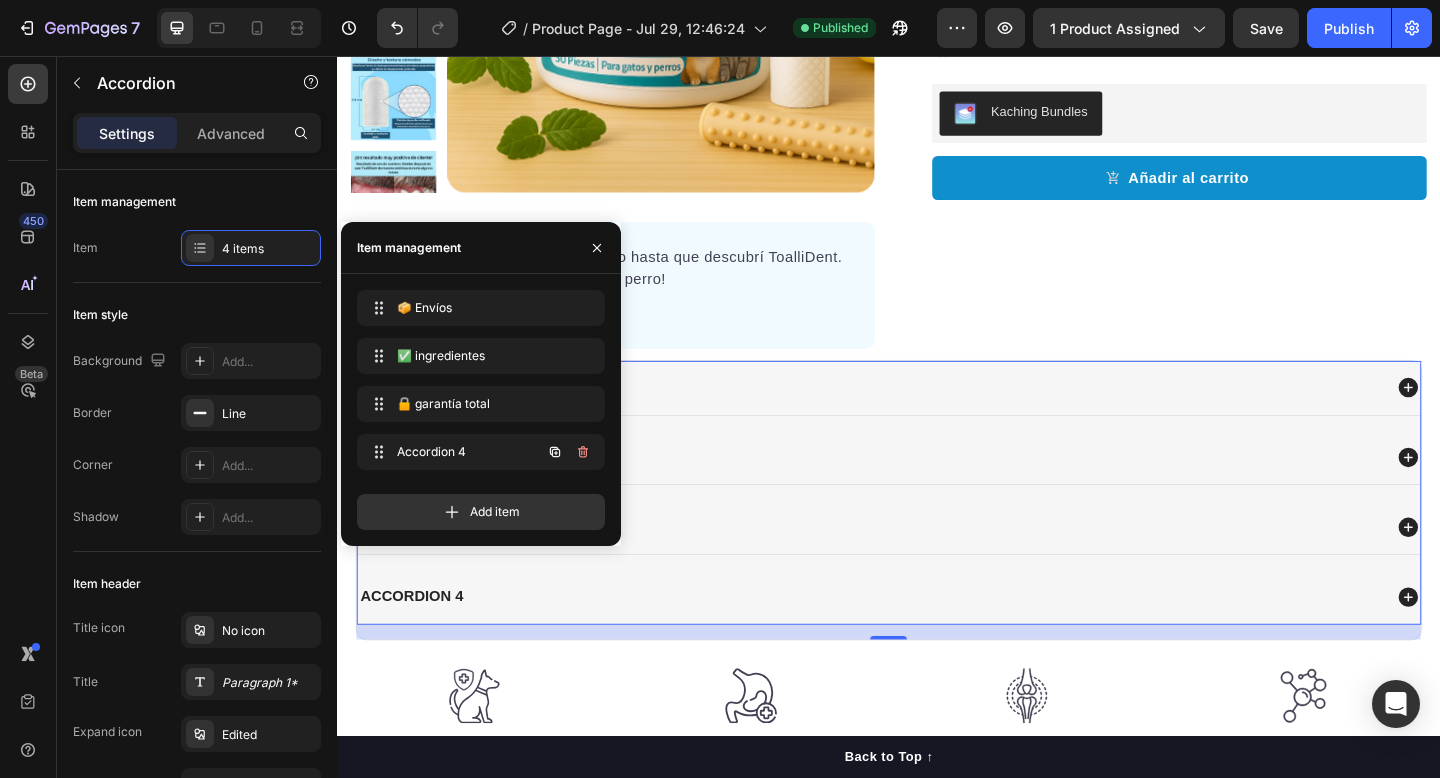 type 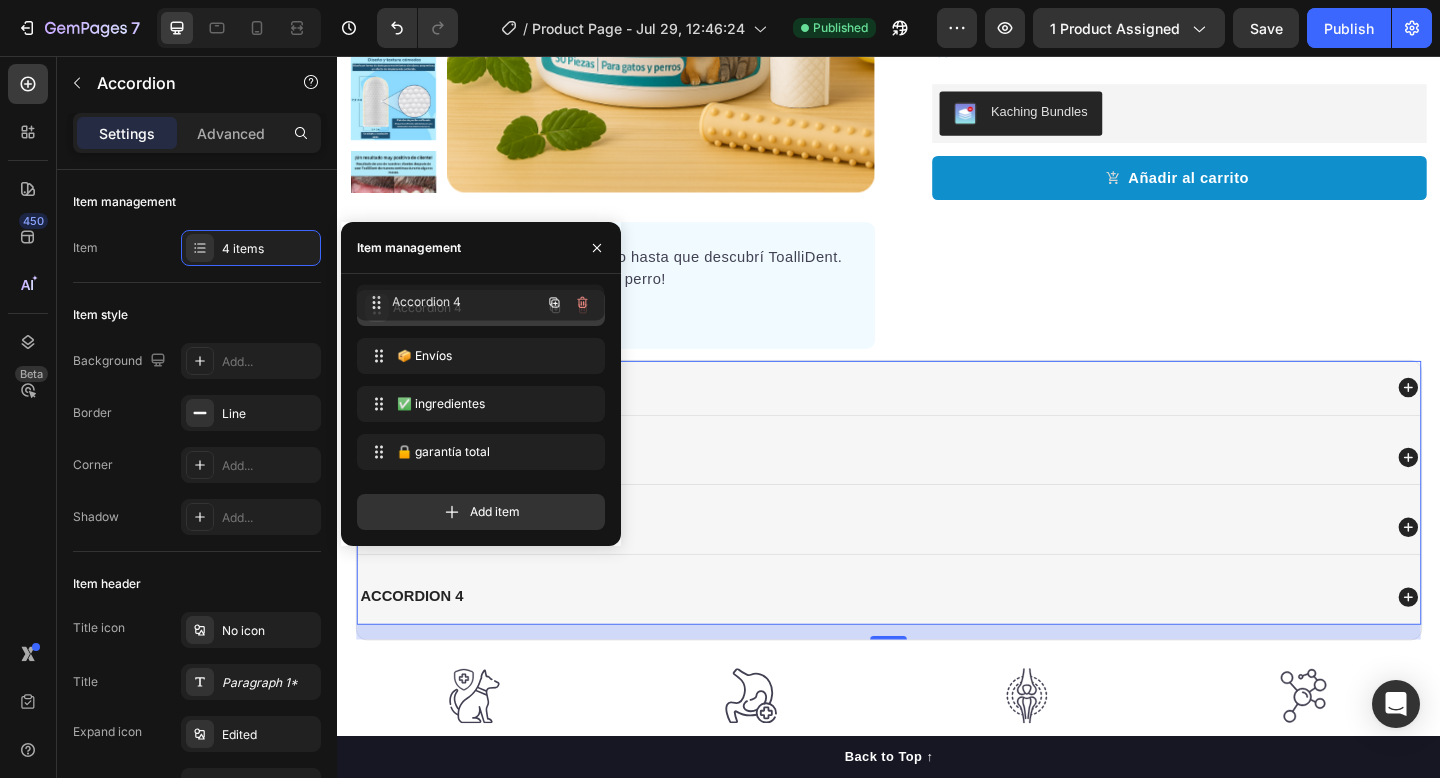 drag, startPoint x: 376, startPoint y: 457, endPoint x: 376, endPoint y: 308, distance: 149 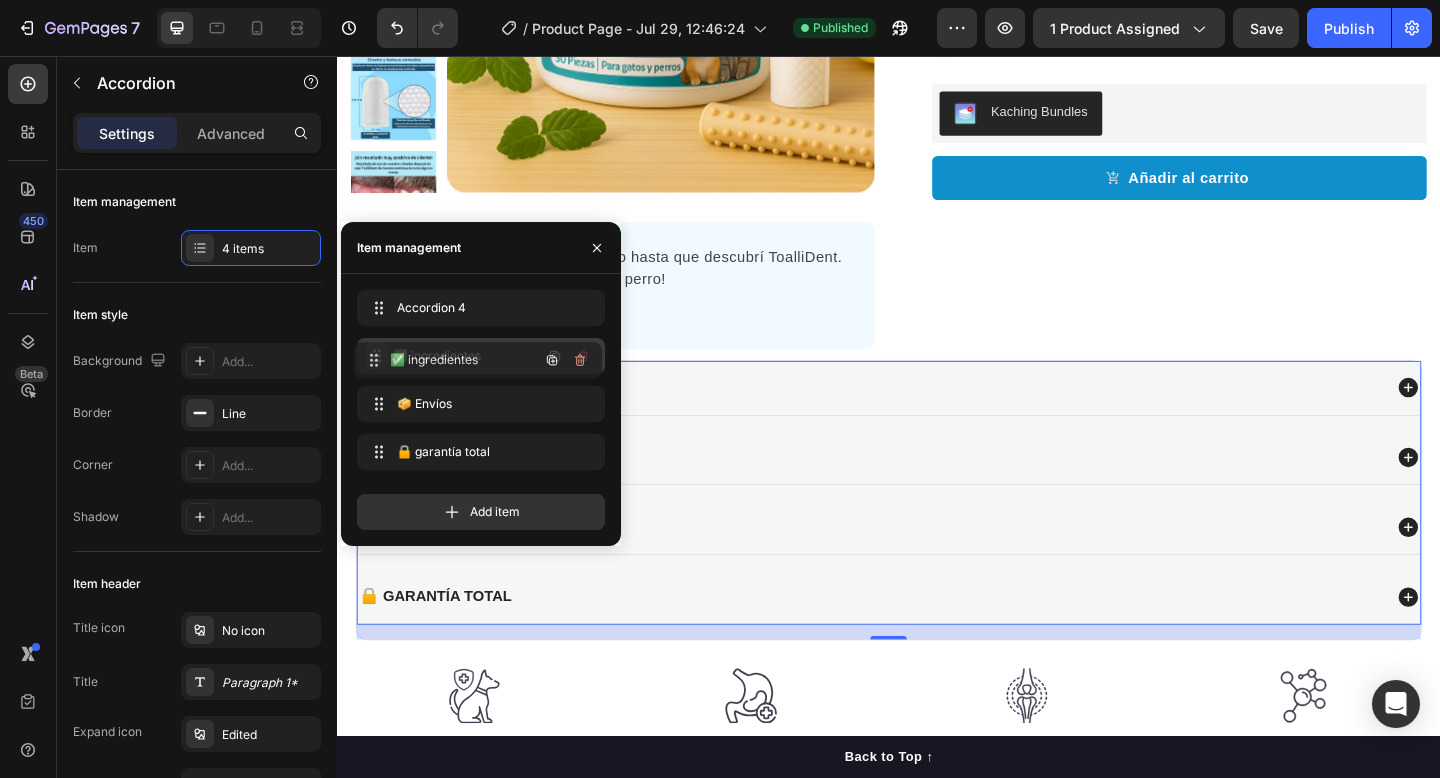 drag, startPoint x: 372, startPoint y: 405, endPoint x: 369, endPoint y: 360, distance: 45.099888 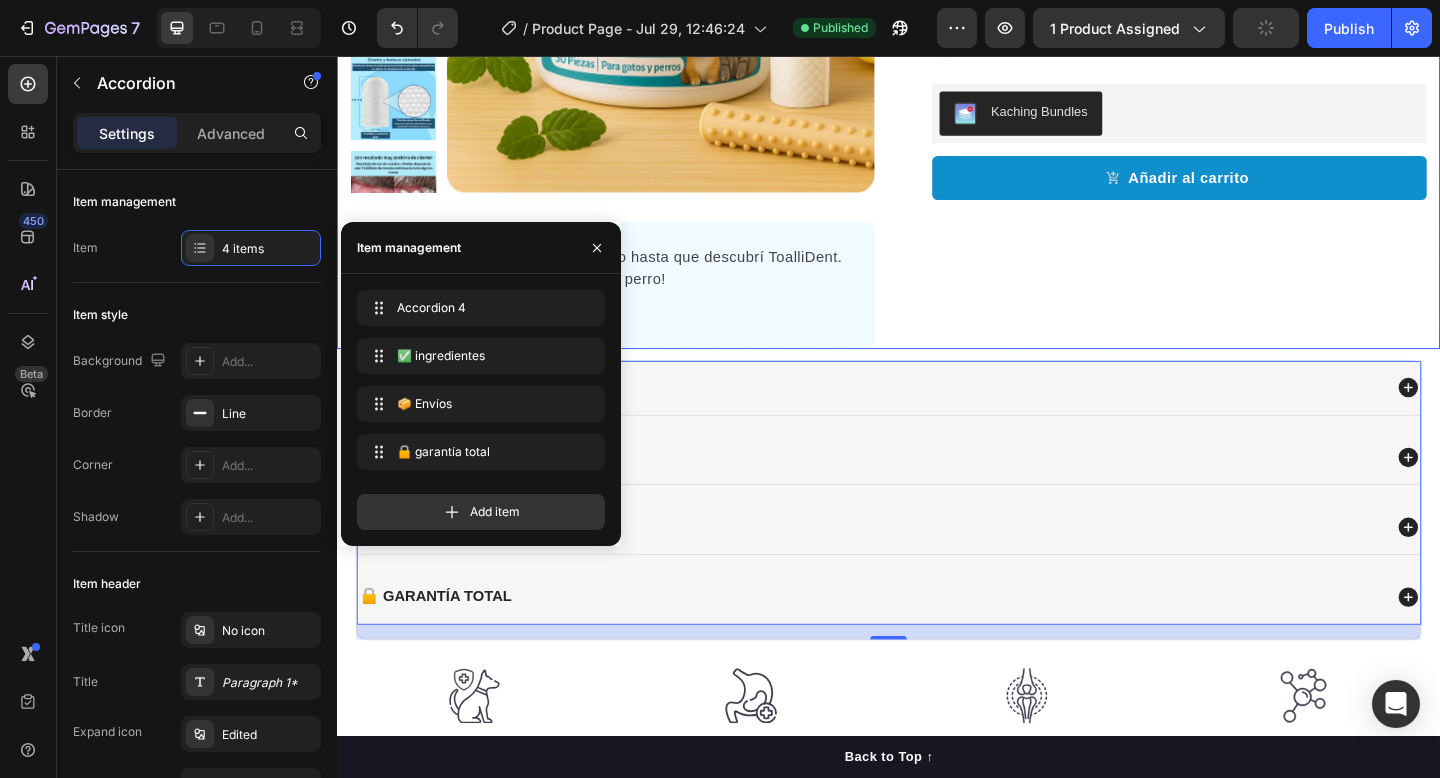 click on "Icon Icon Icon Icon Icon Icon List Hoz 22,500+ Clientes Satisfechos Text block Row ToalliDent – Protege Contra Enfermedades Dentales Product Title Happy Dog Bites - Contains Vitamin C, Vitamin E, Vitamin B2, Vitamin B1, Vitamin D and Vitamin K Text block
Lucha contra la placa bacteriana
Toallitas equilibradas en pH y sin fragancia
Suaves y fáciles de usar
Ingredientes aprobados por veterinarios Item list Kaching Bundles Kaching Bundles
Añadir al carrito Product Cart Button
Lucha contra las placas bacterianas
Toallitas equilibradas en pH y sin fragancia
Suaves y fáciles de usar
Ingredientes aprobados por veterinarios Item list Row" at bounding box center [1237, 57] 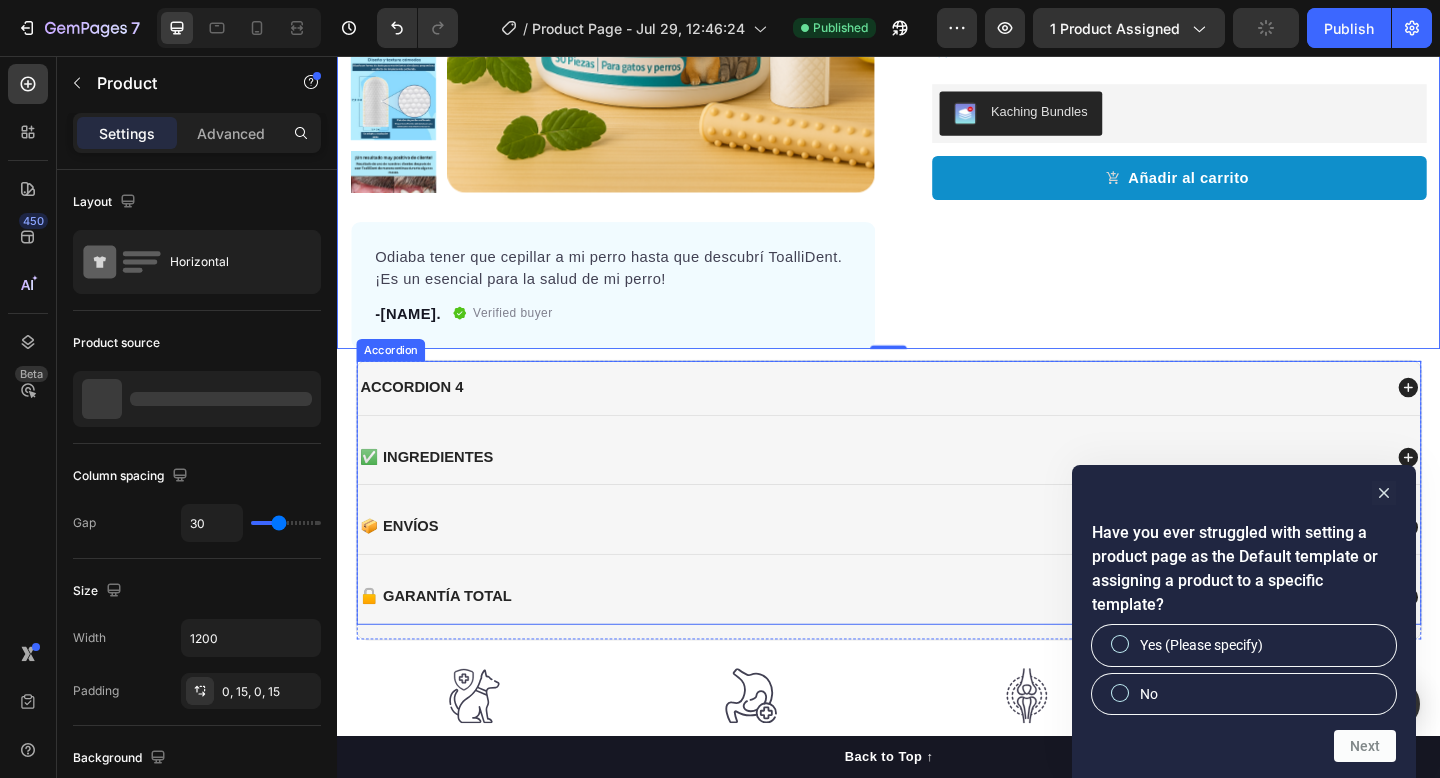 click on "Accordion 4" at bounding box center [418, 417] 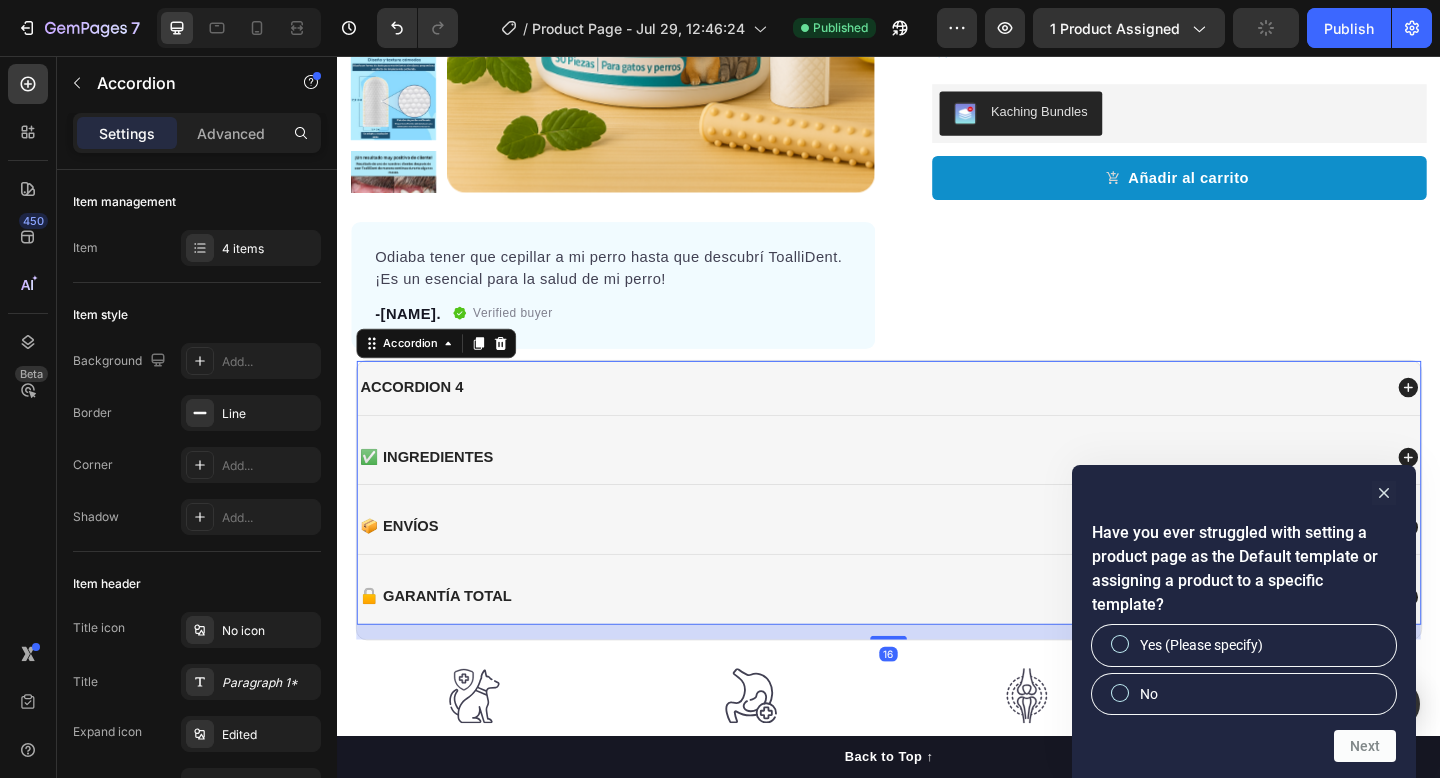 click on "Accordion 4" at bounding box center [418, 417] 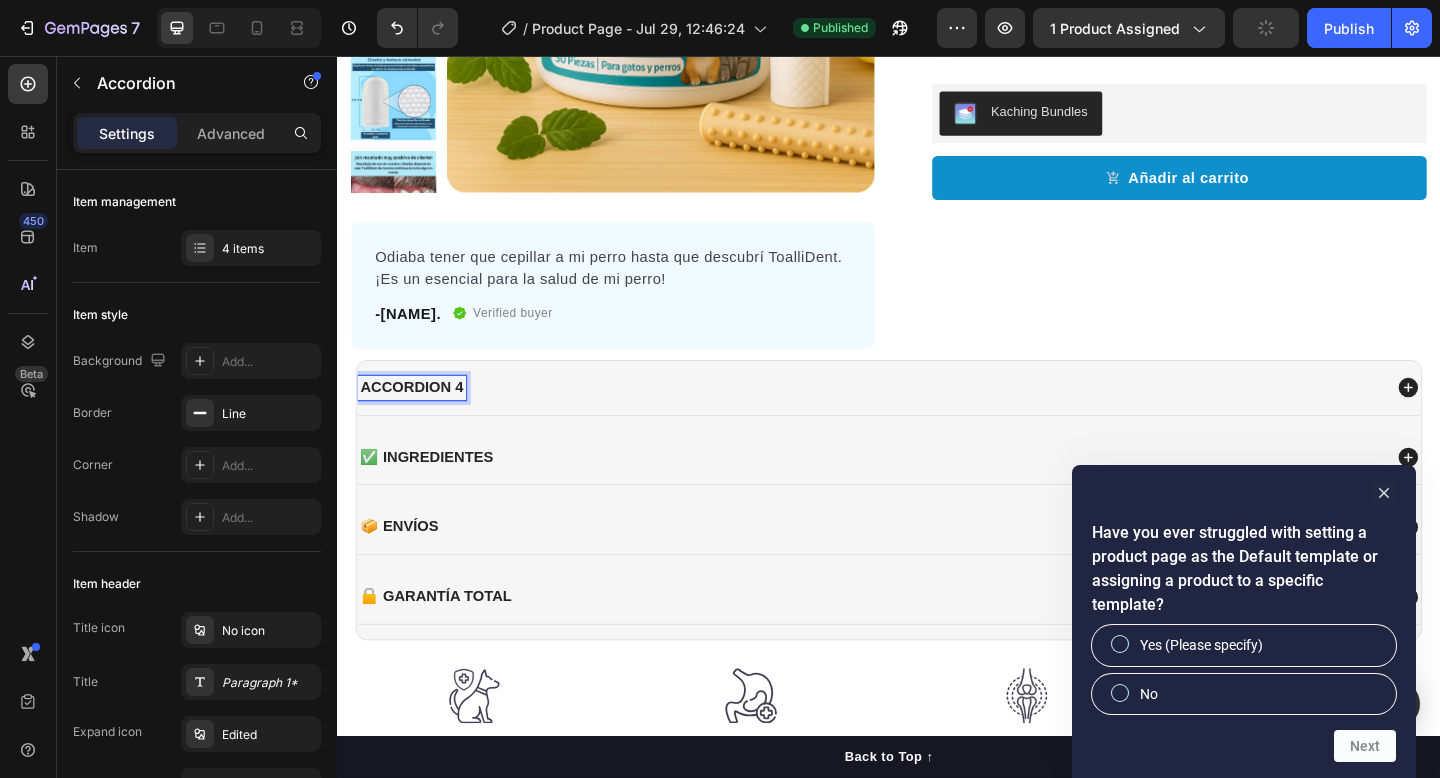 click on "Accordion 4" at bounding box center (418, 417) 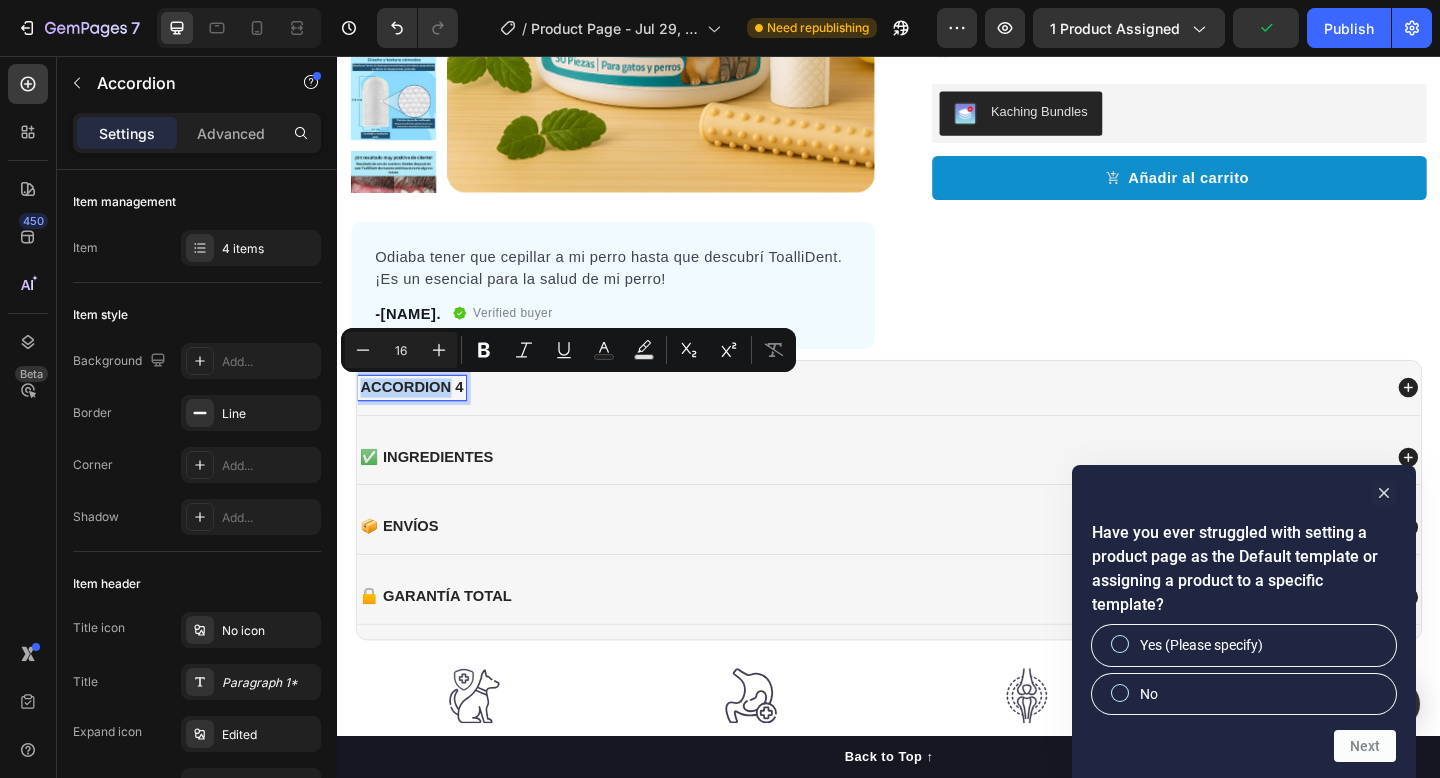 click on "Accordion 4" at bounding box center (418, 417) 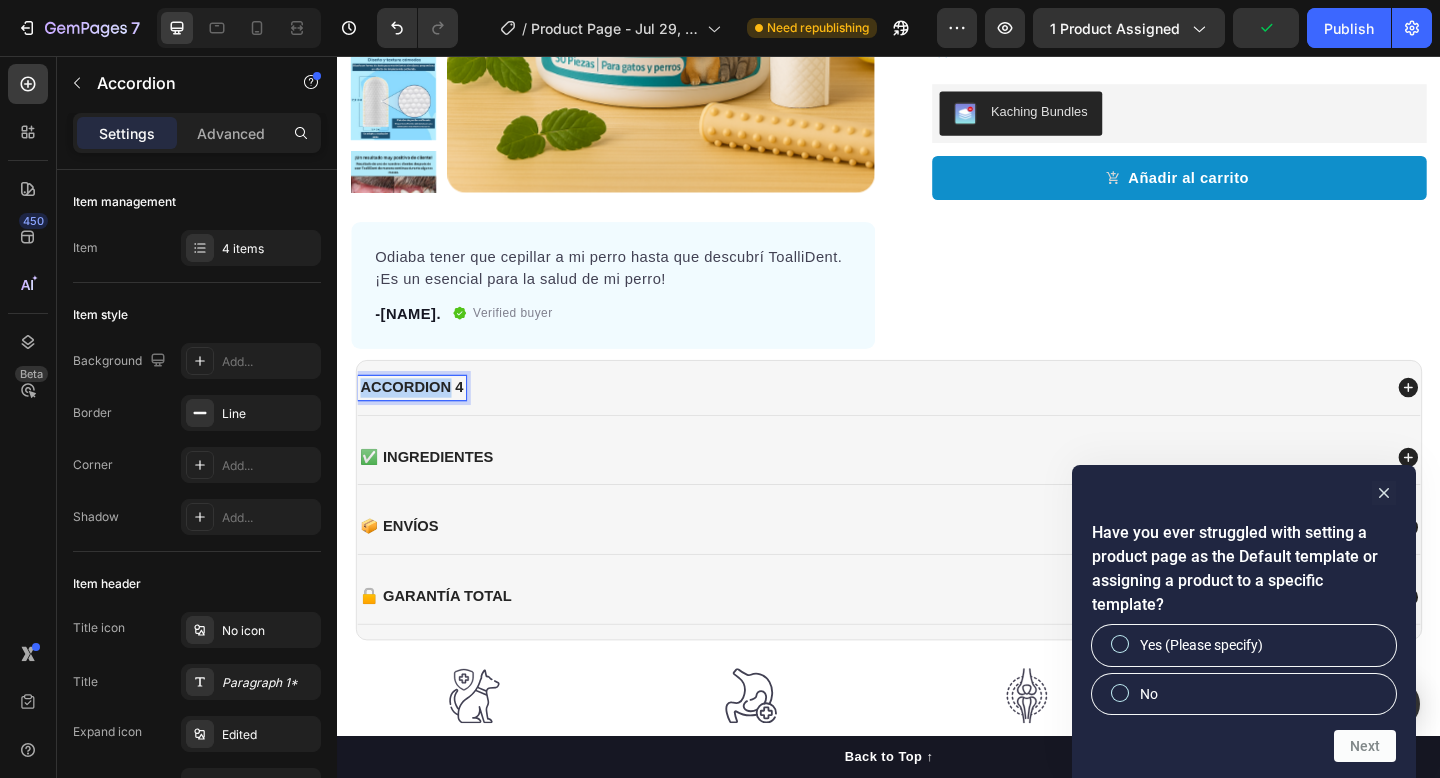 click on "Accordion 4" at bounding box center [418, 417] 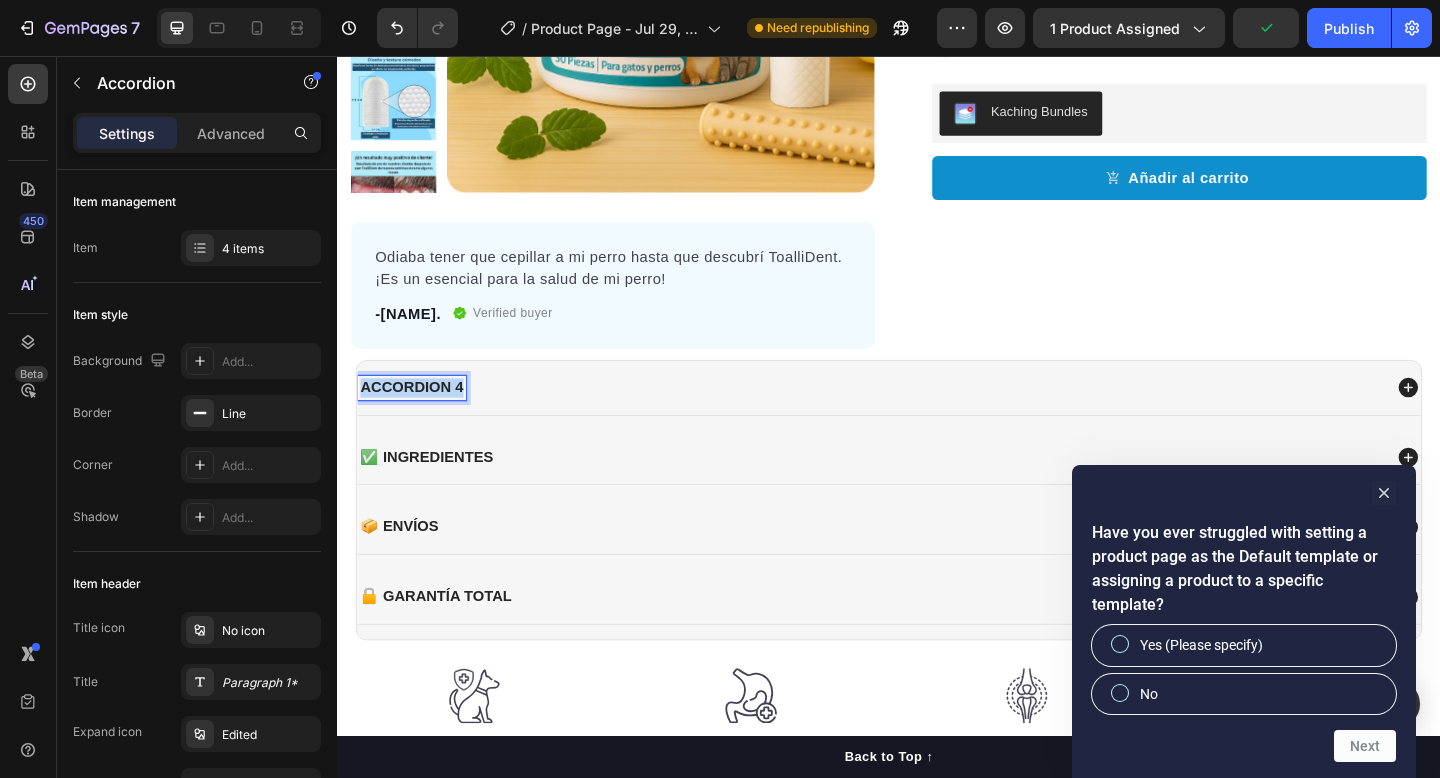 click on "Accordion 4" at bounding box center [418, 417] 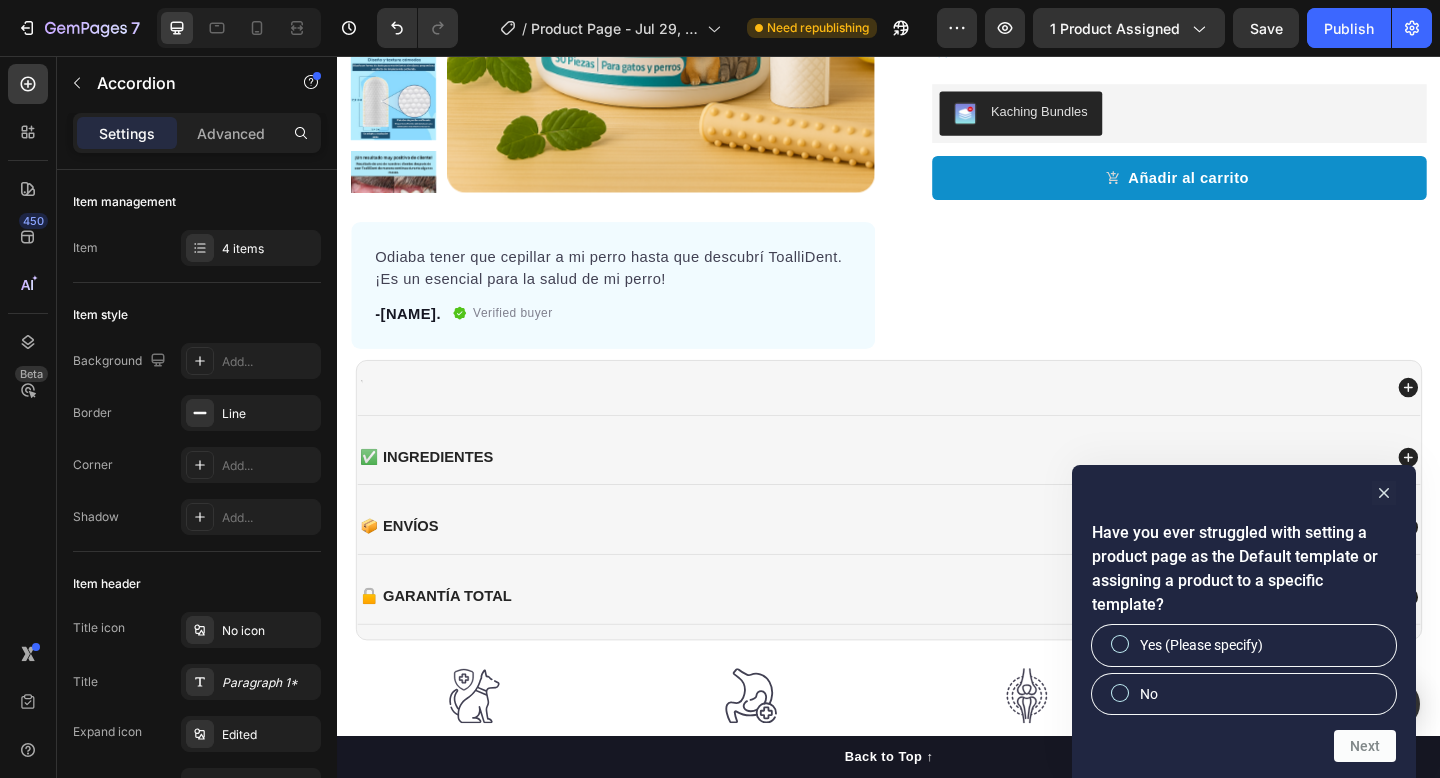 scroll, scrollTop: 413, scrollLeft: 0, axis: vertical 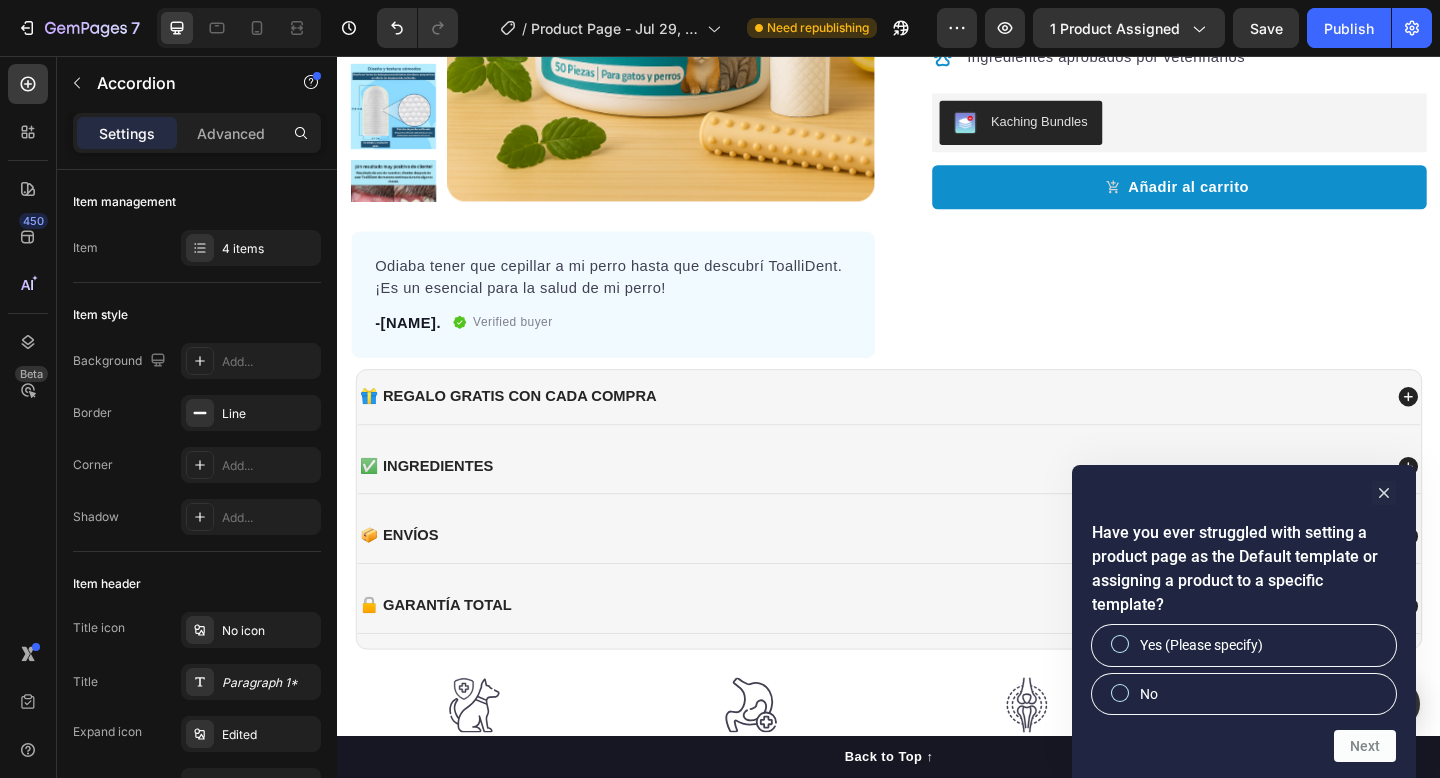 click 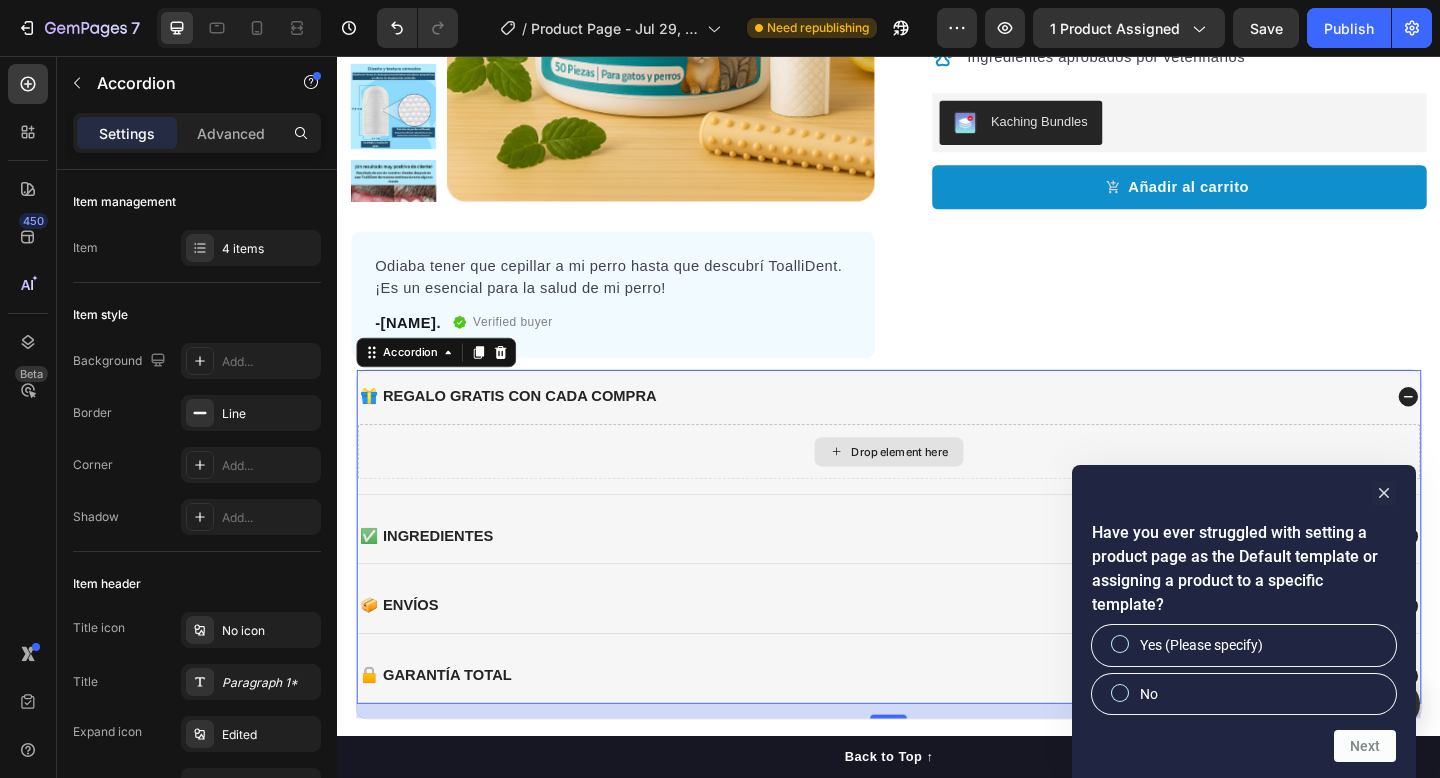 click on "Drop element here" at bounding box center (937, 487) 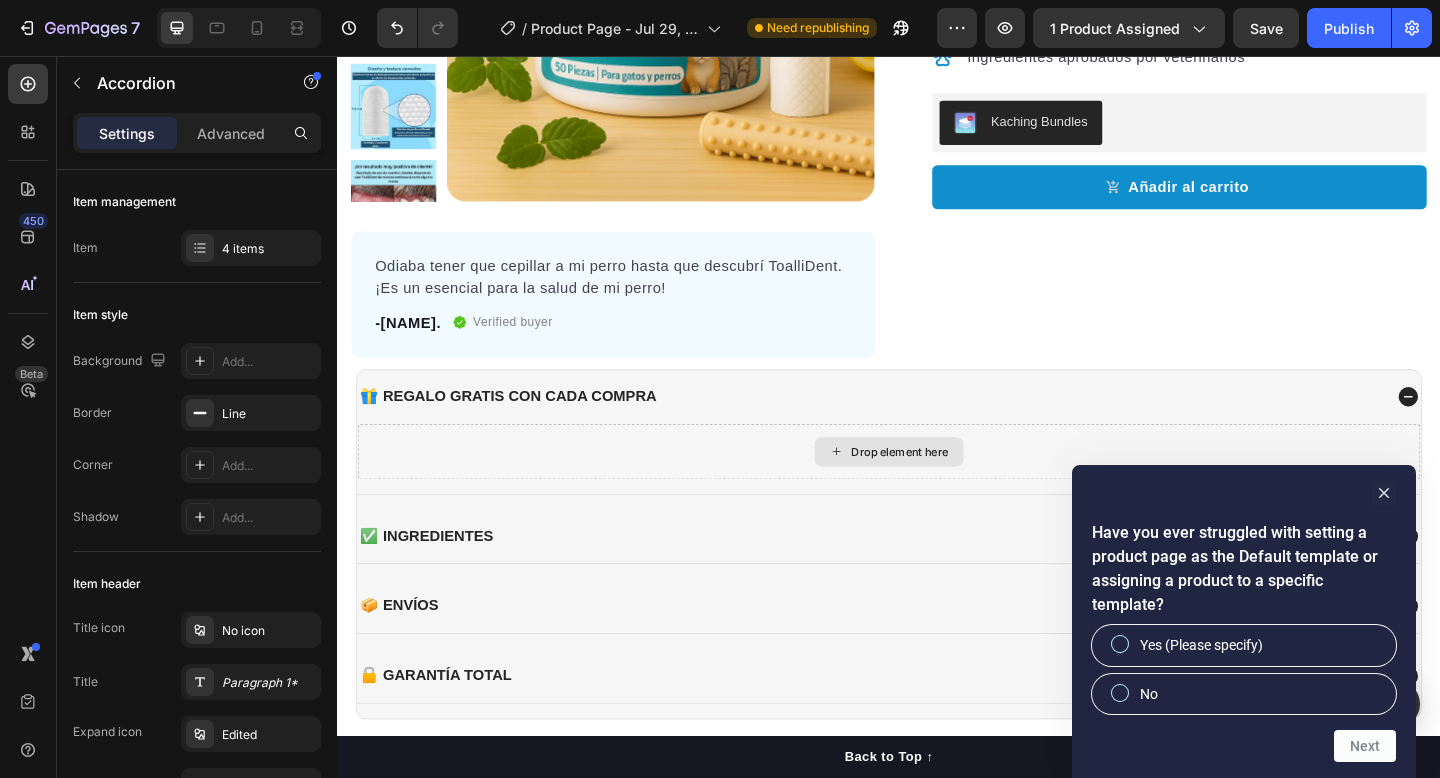 click on "Drop element here" at bounding box center [949, 487] 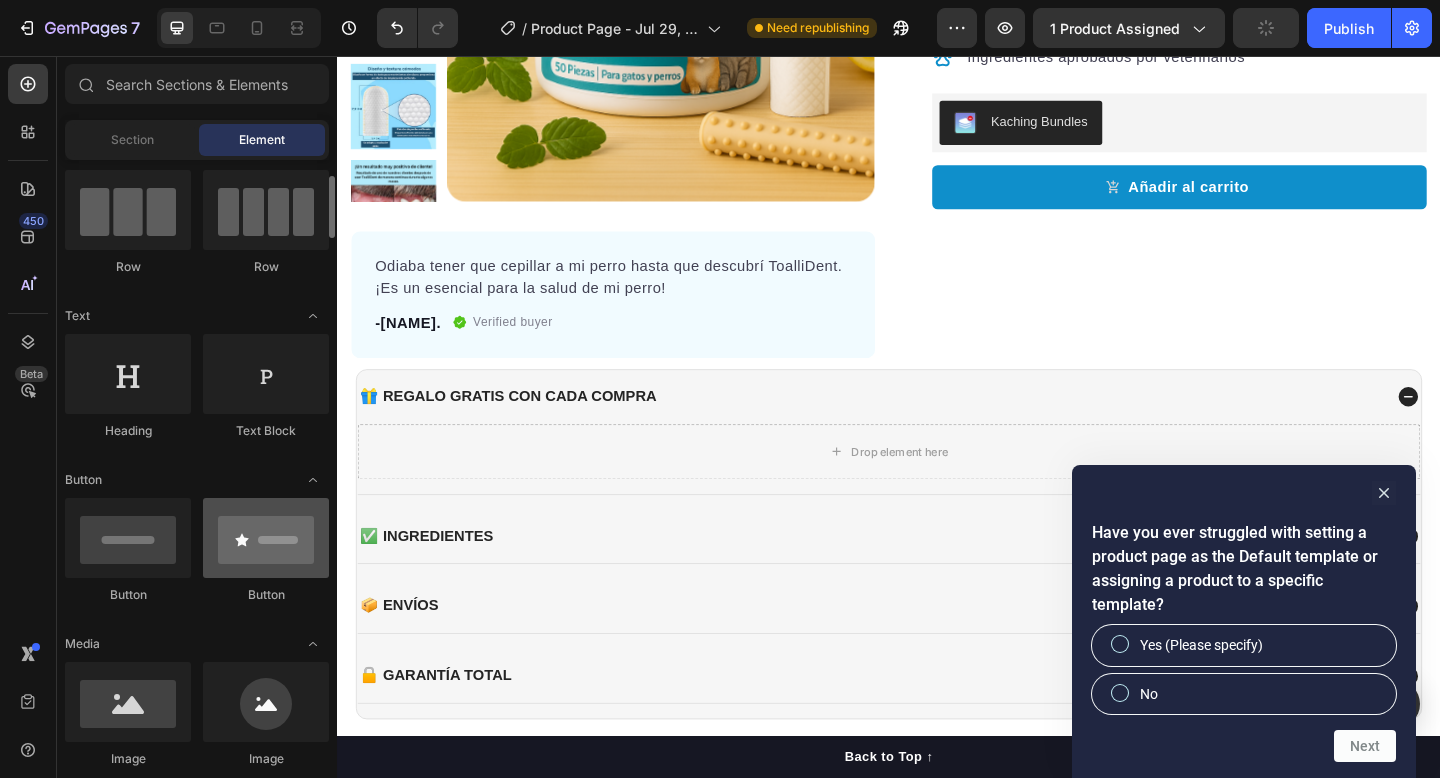 scroll, scrollTop: 163, scrollLeft: 0, axis: vertical 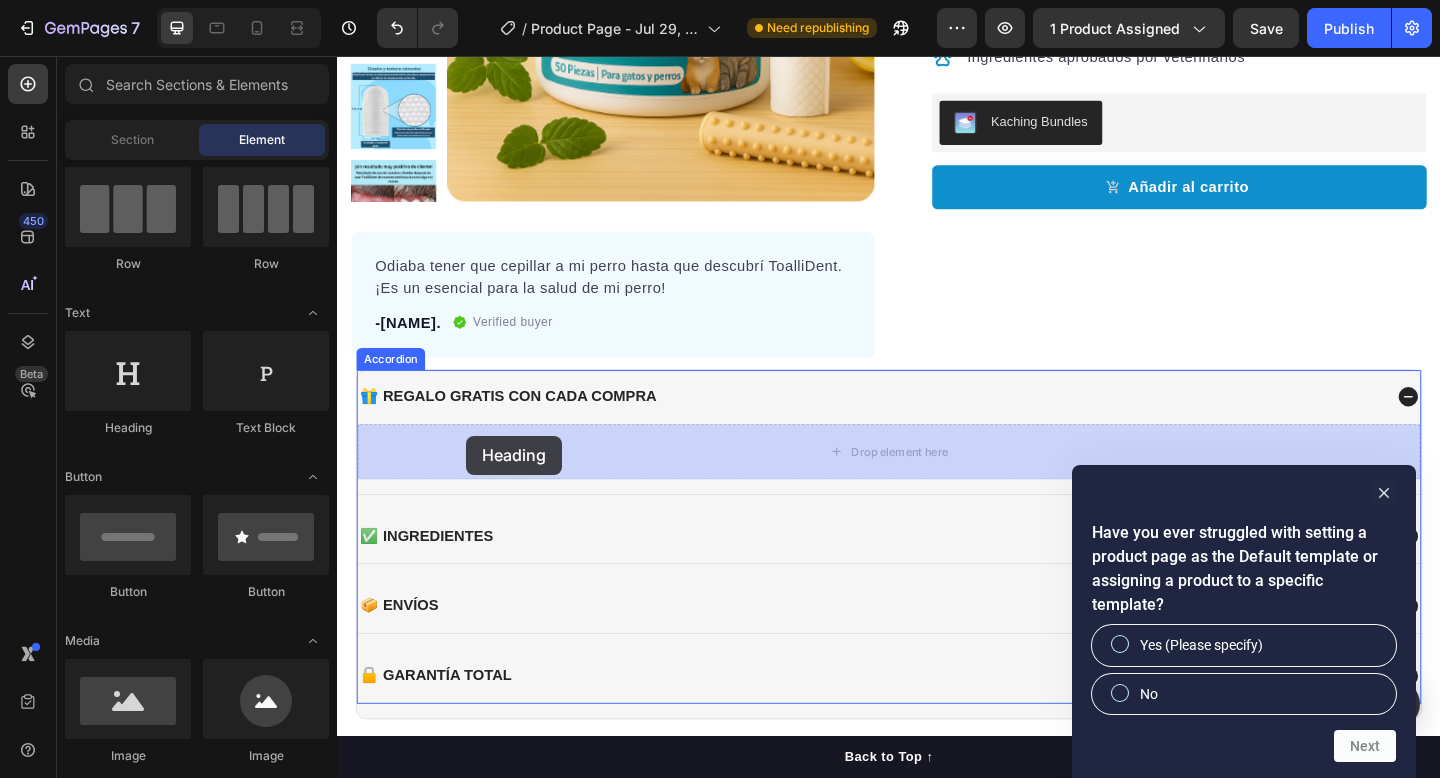 drag, startPoint x: 489, startPoint y: 456, endPoint x: 503, endPoint y: 468, distance: 18.439089 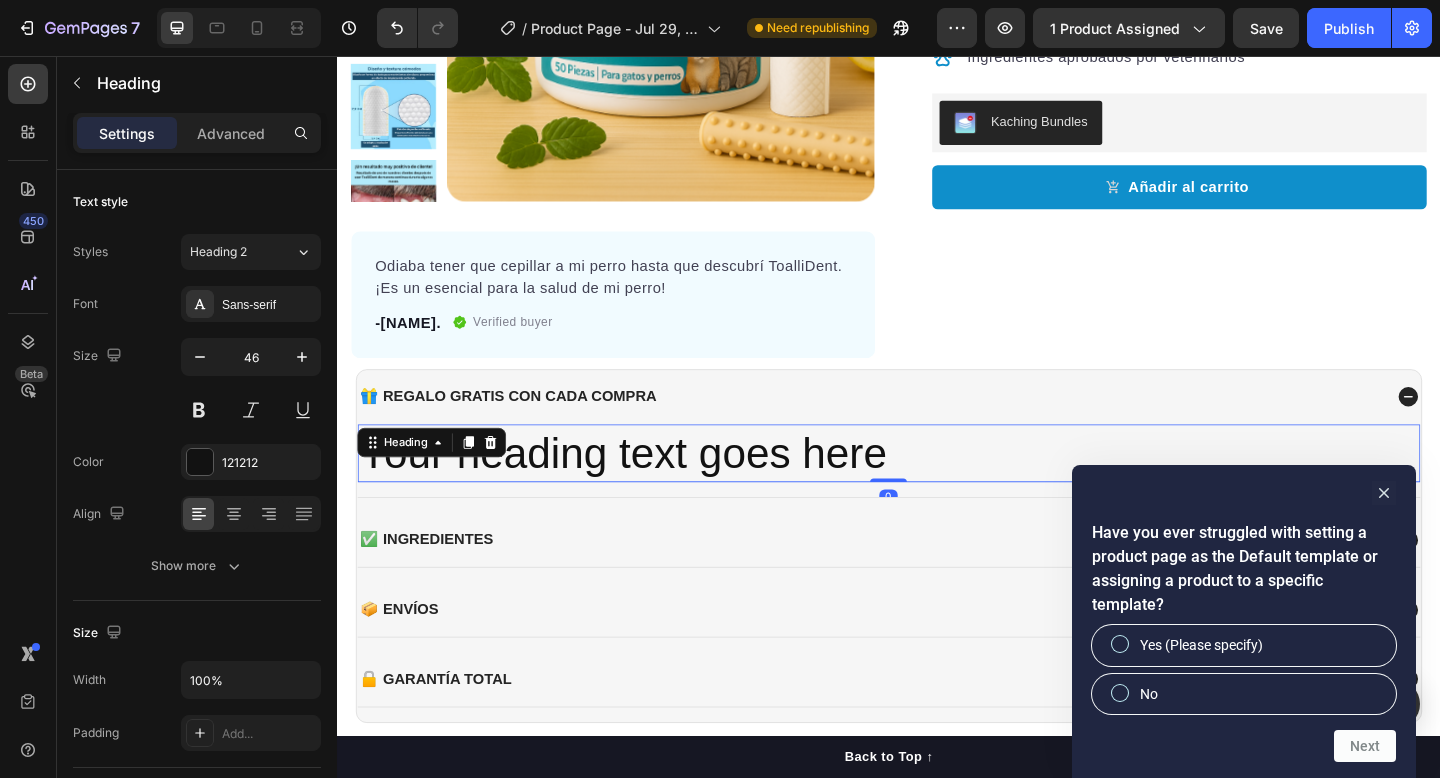 click on "Your heading text goes here" at bounding box center [937, 489] 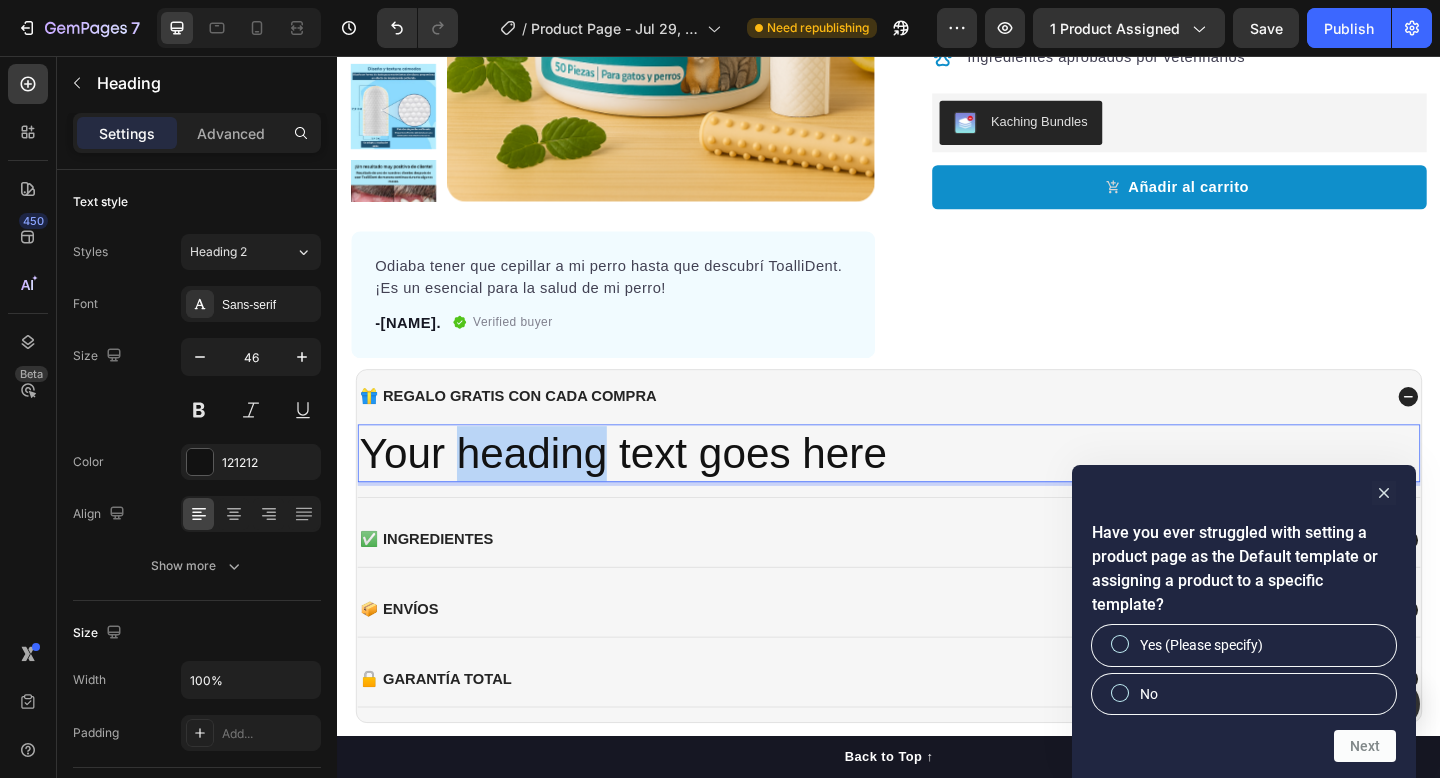 click on "Your heading text goes here" at bounding box center [937, 489] 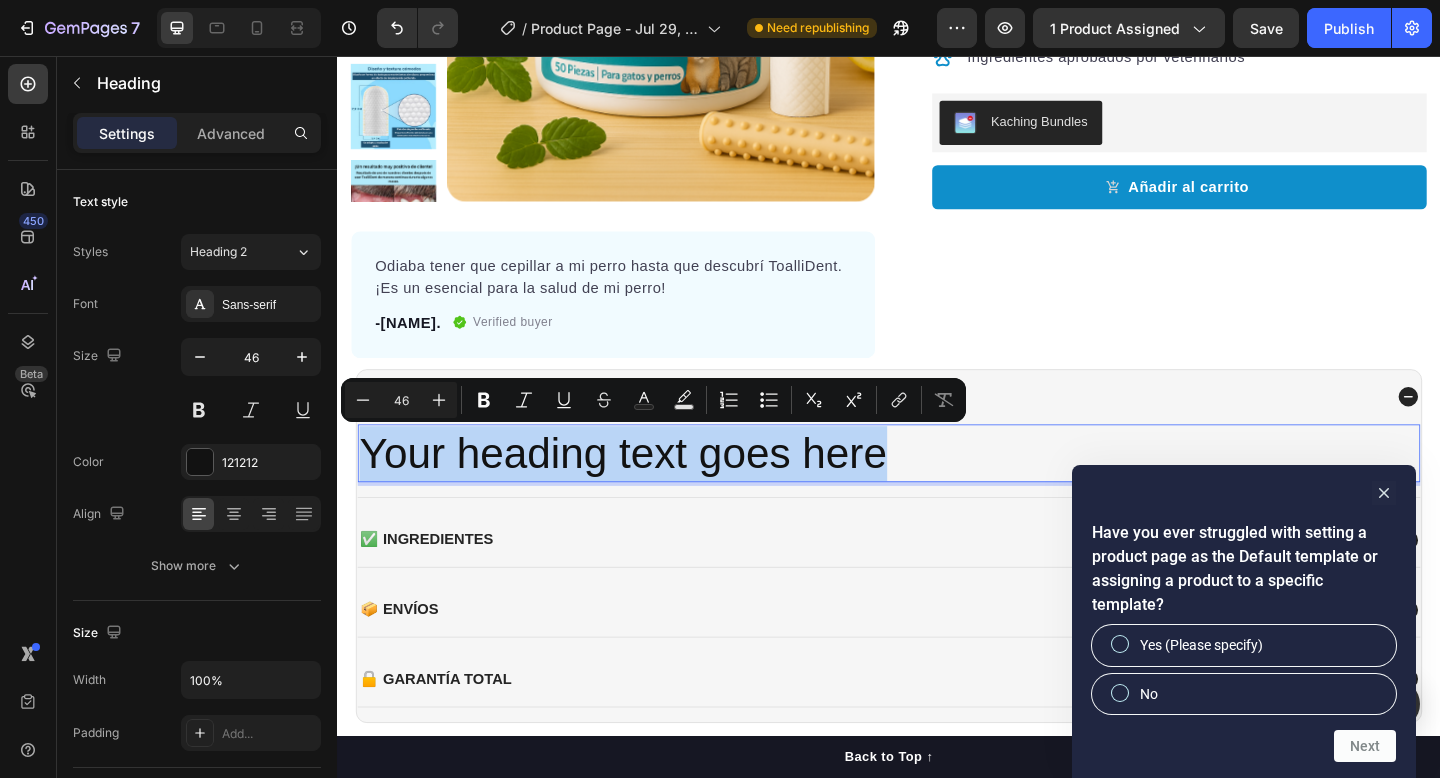 click on "Your heading text goes here" at bounding box center (937, 489) 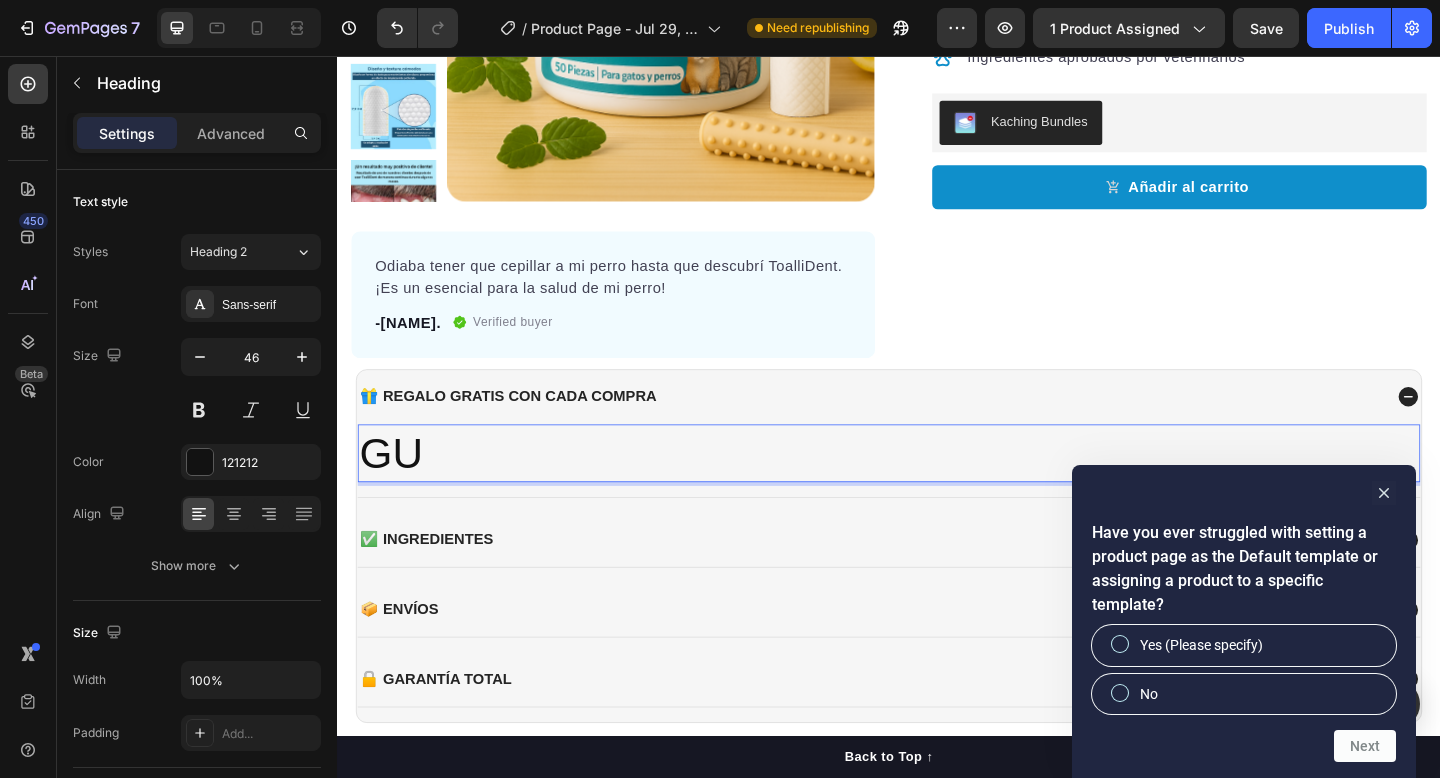 type 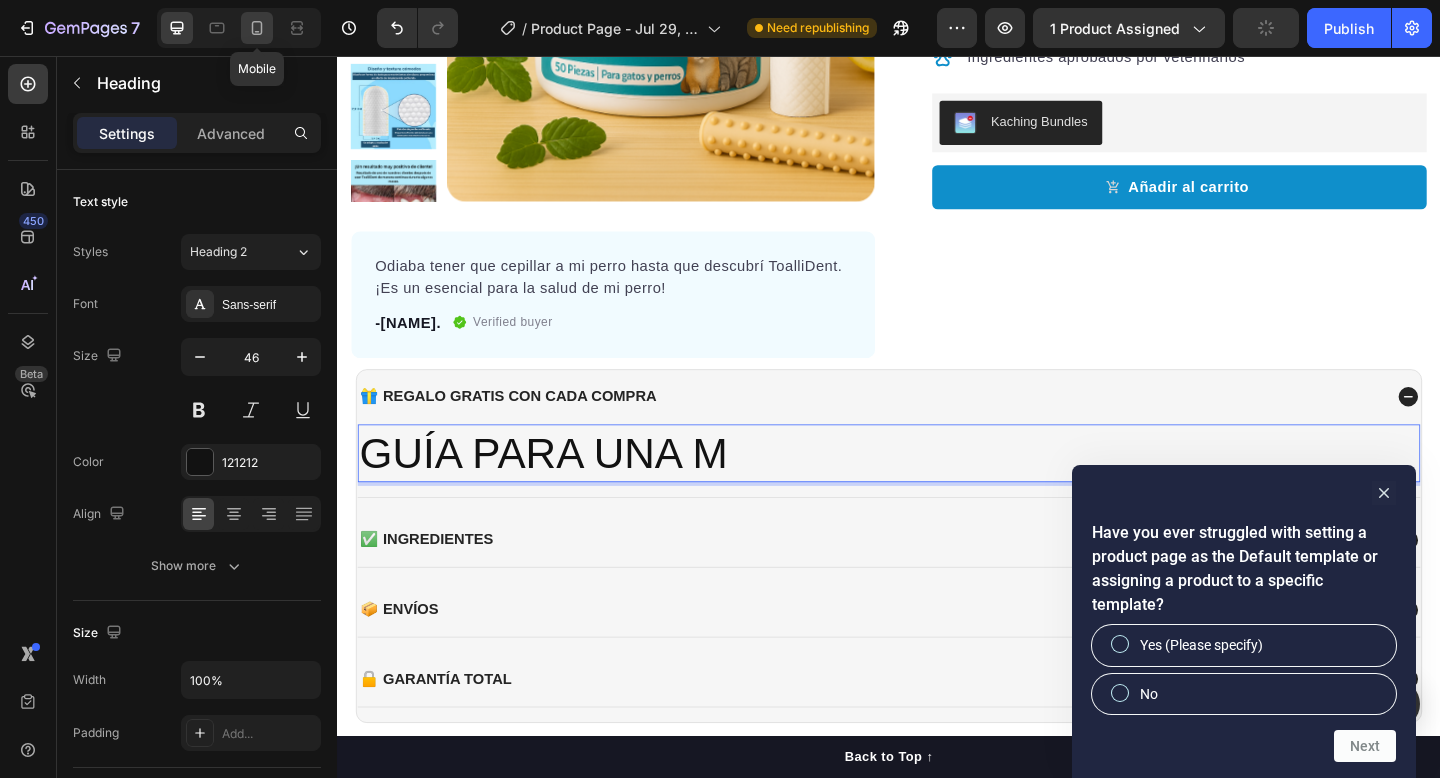 click 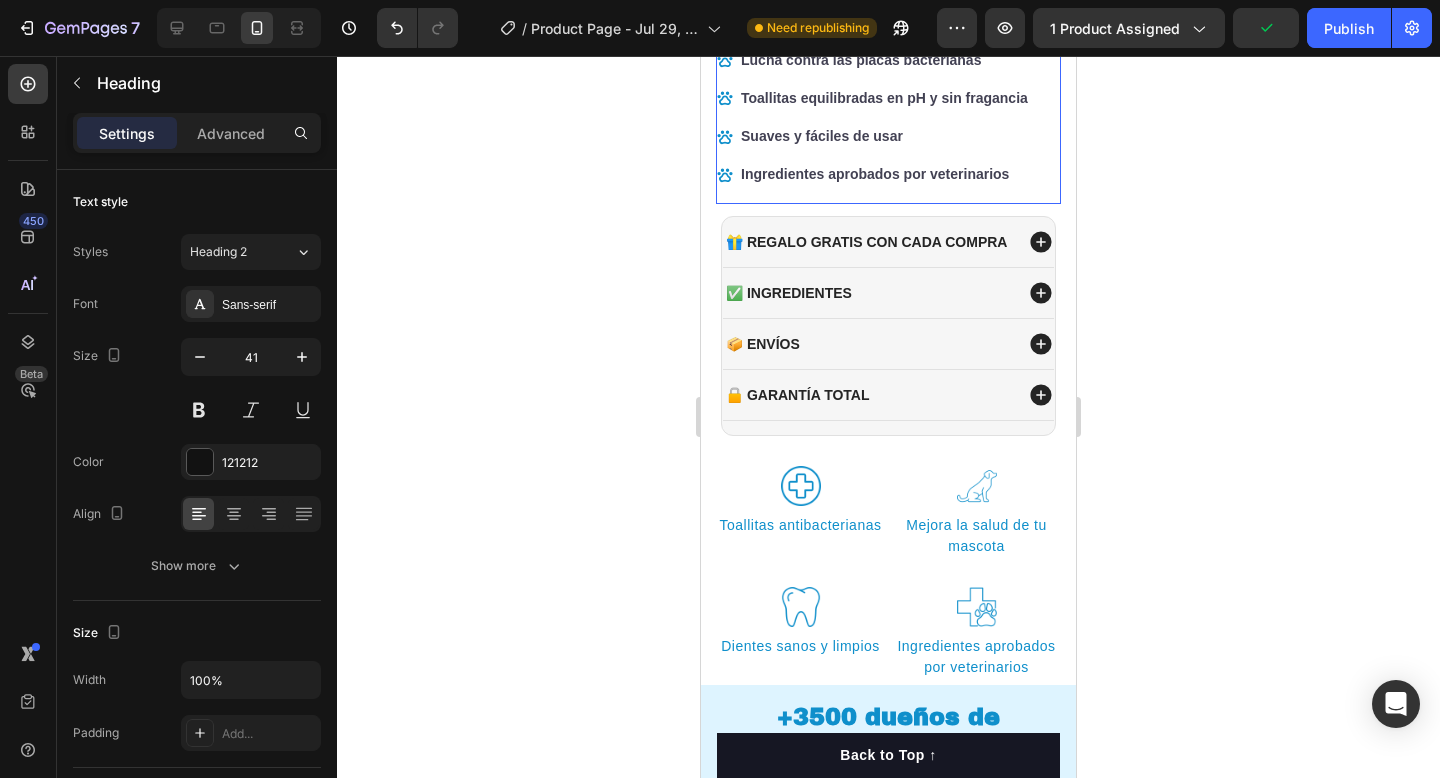 scroll, scrollTop: 779, scrollLeft: 0, axis: vertical 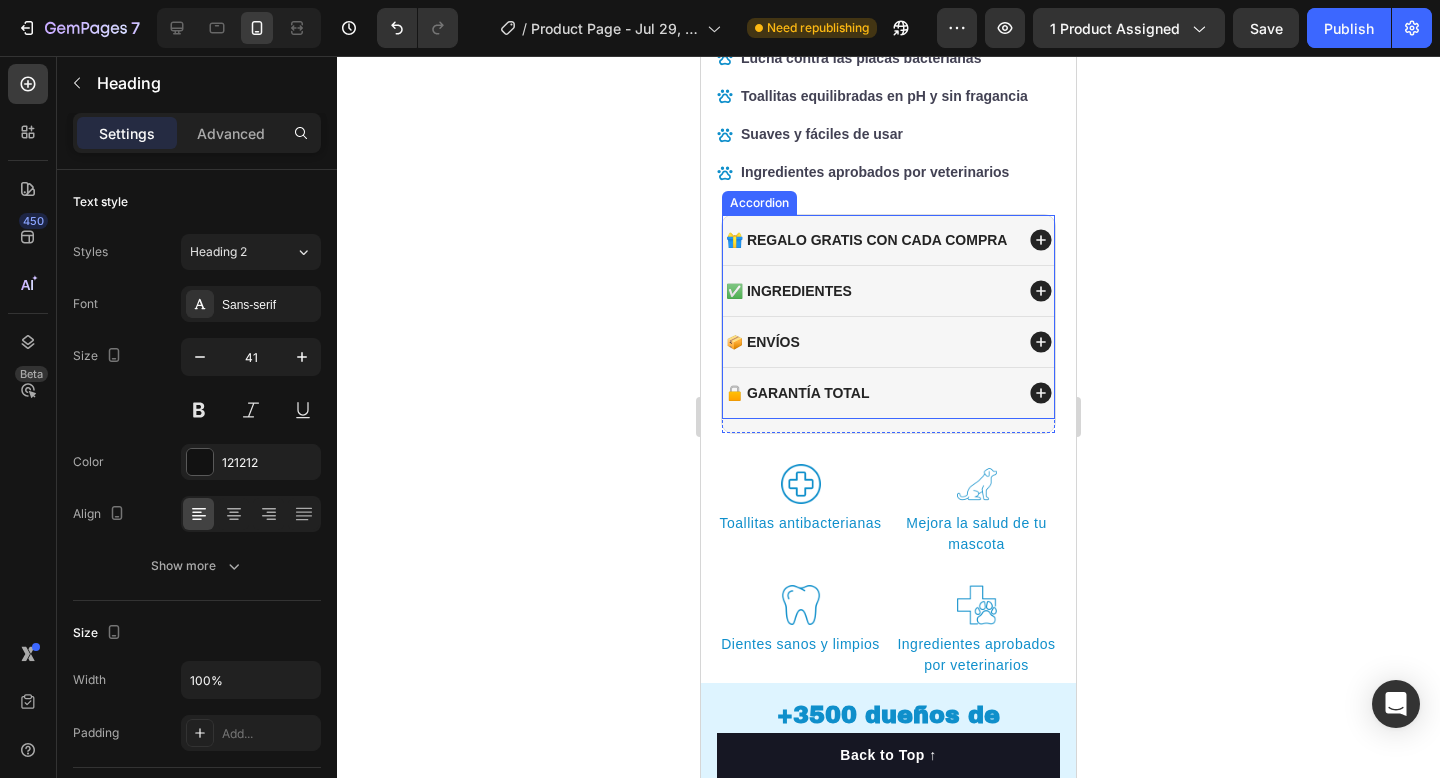 click 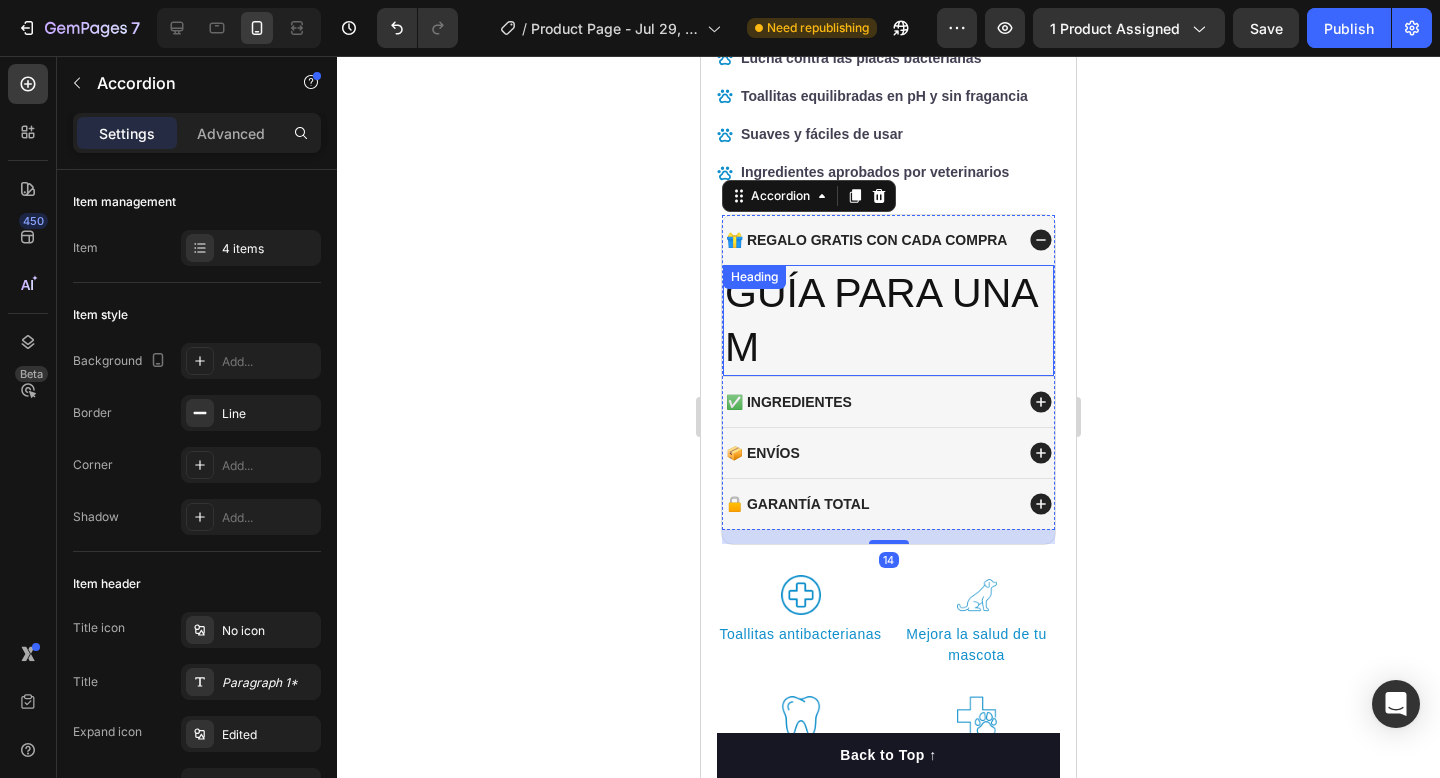 click on "GUÍA PARA UNA M Heading" at bounding box center (888, 320) 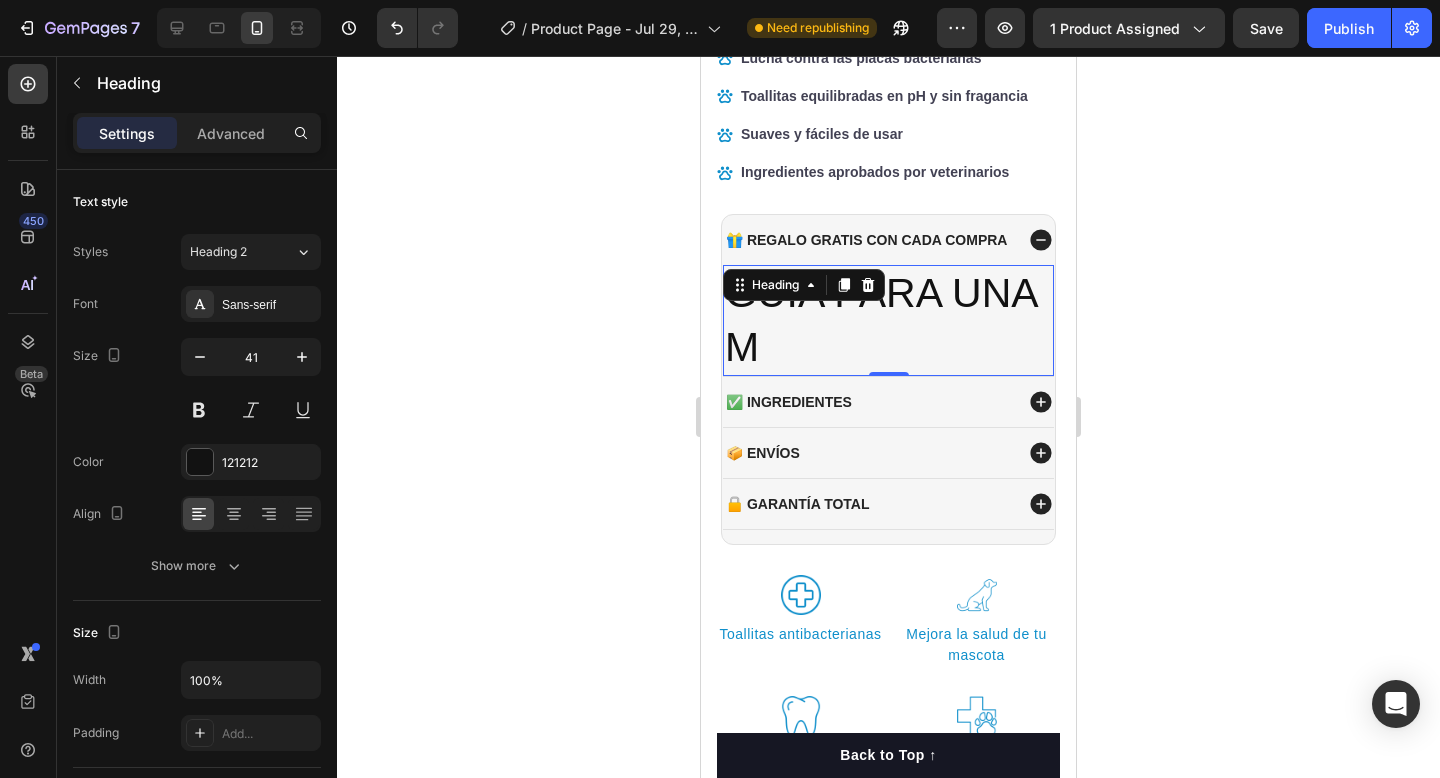click on "GUÍA PARA UNA M" at bounding box center [888, 320] 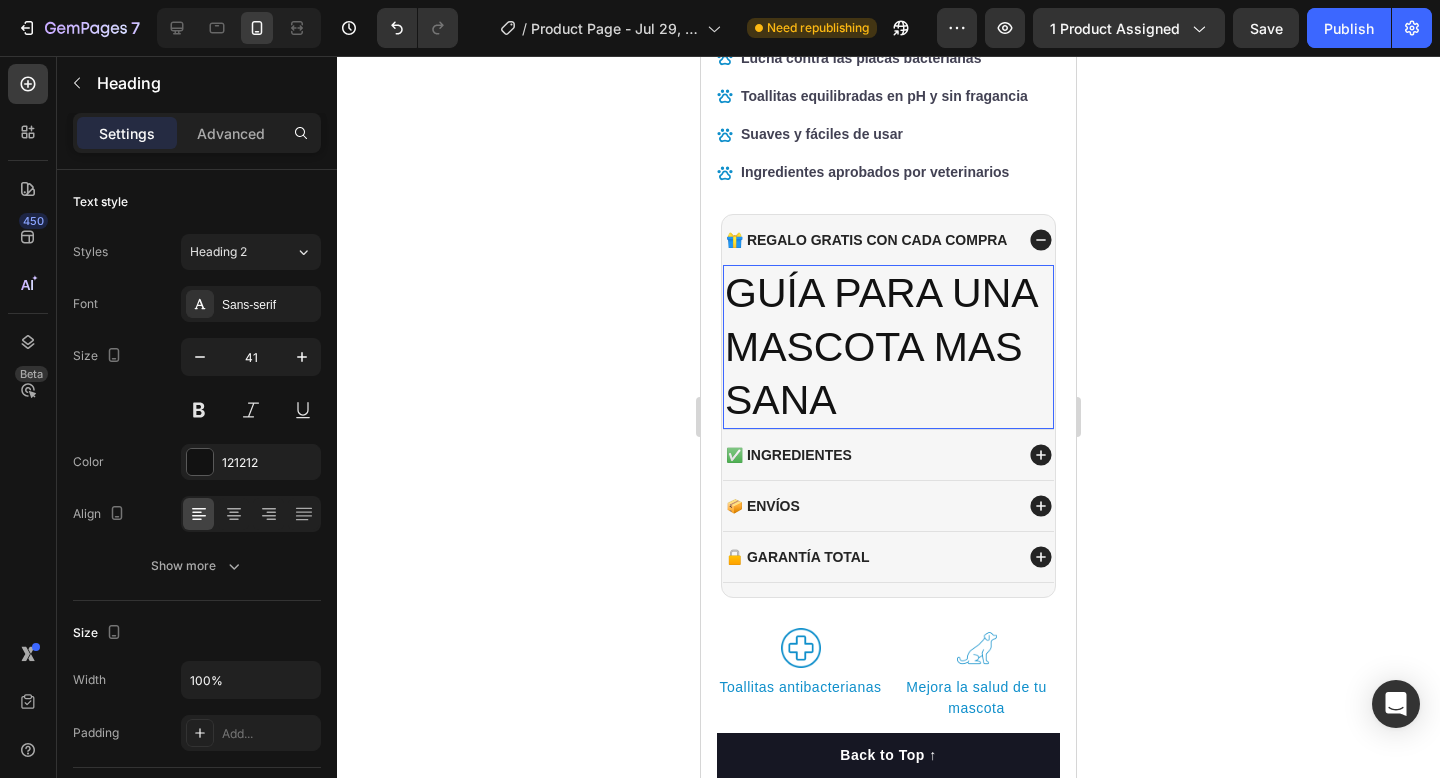 click on "GUÍA PARA UNA MASCOTA MAS SANA" at bounding box center [888, 347] 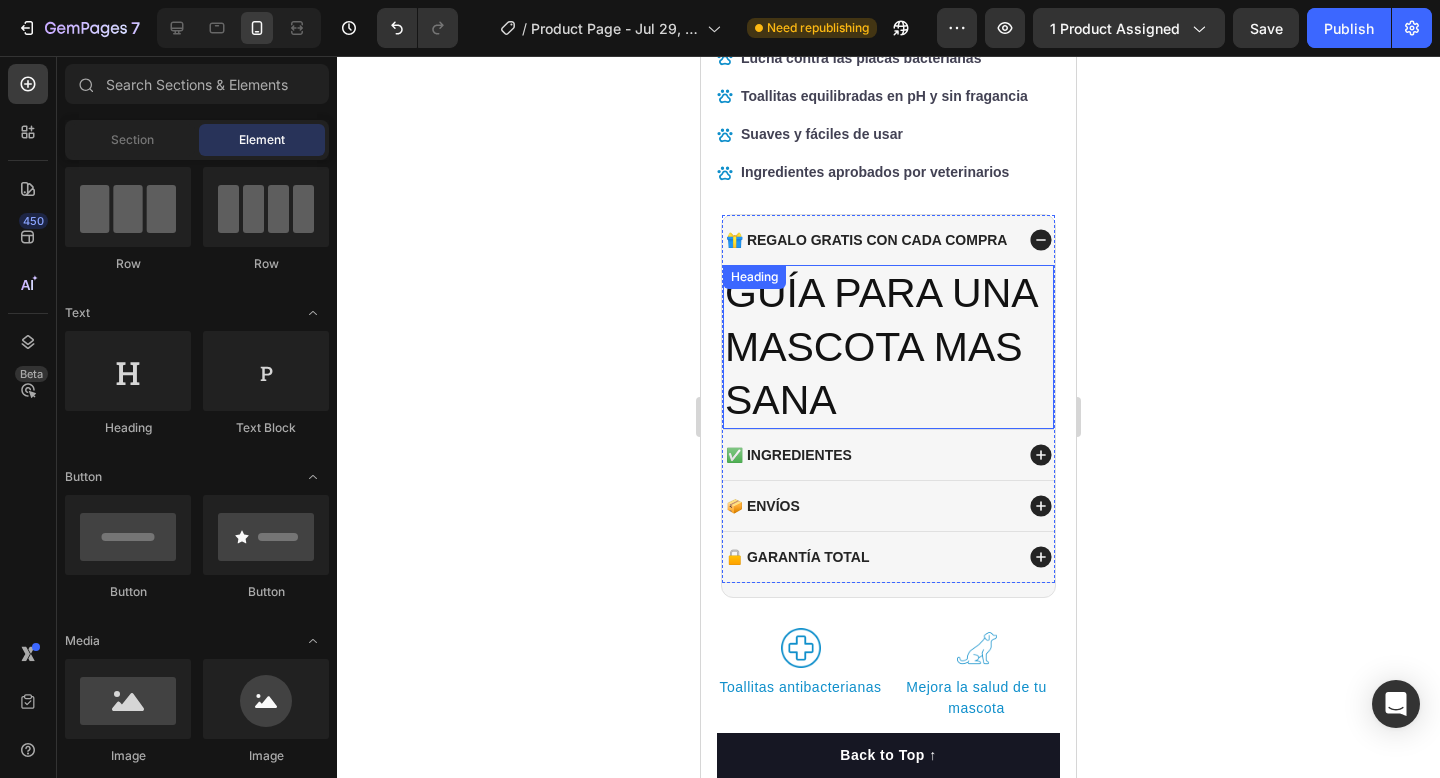 click on "GUÍA PARA UNA MASCOTA MAS SANA" at bounding box center [888, 347] 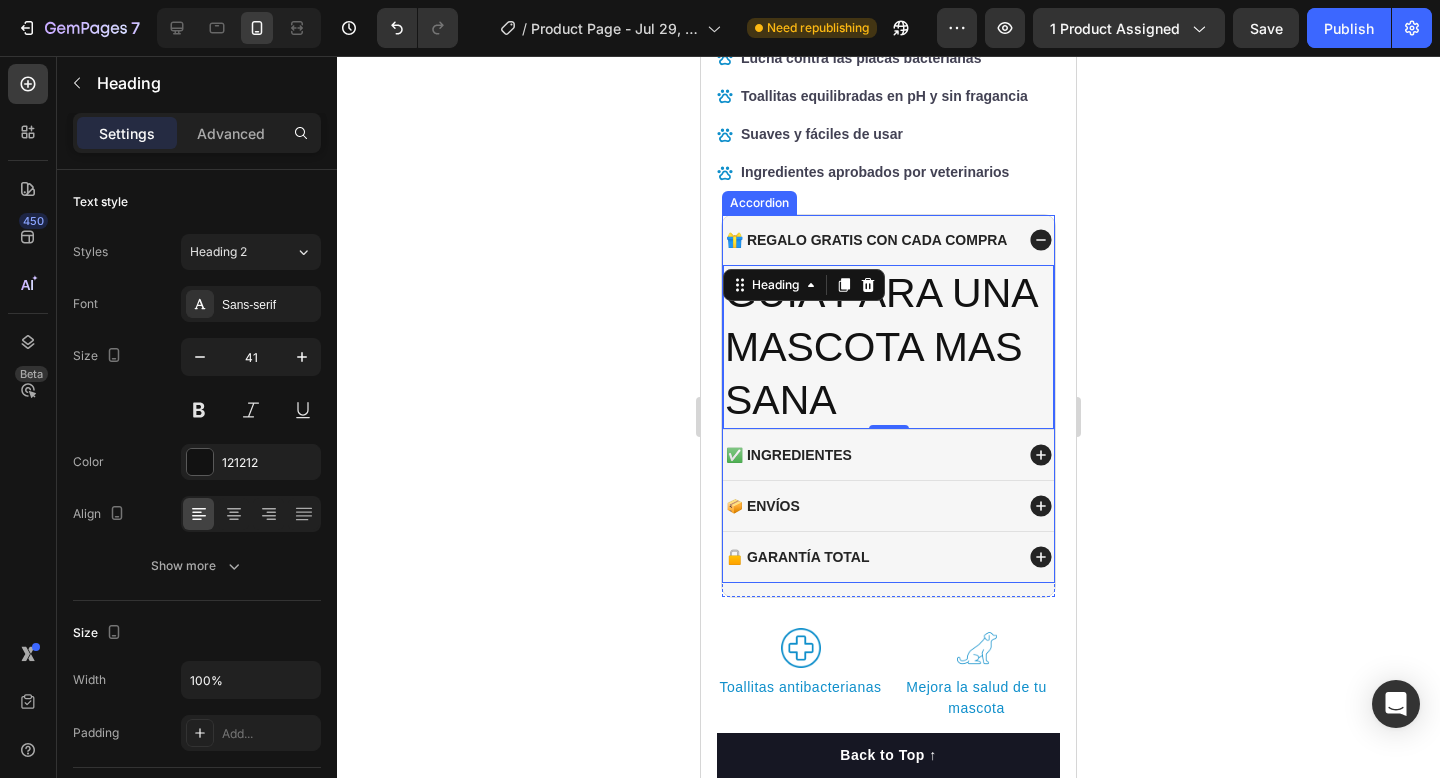 click on "🎁 REGALO GRATIS CON CADA COMPRA" at bounding box center [866, 240] 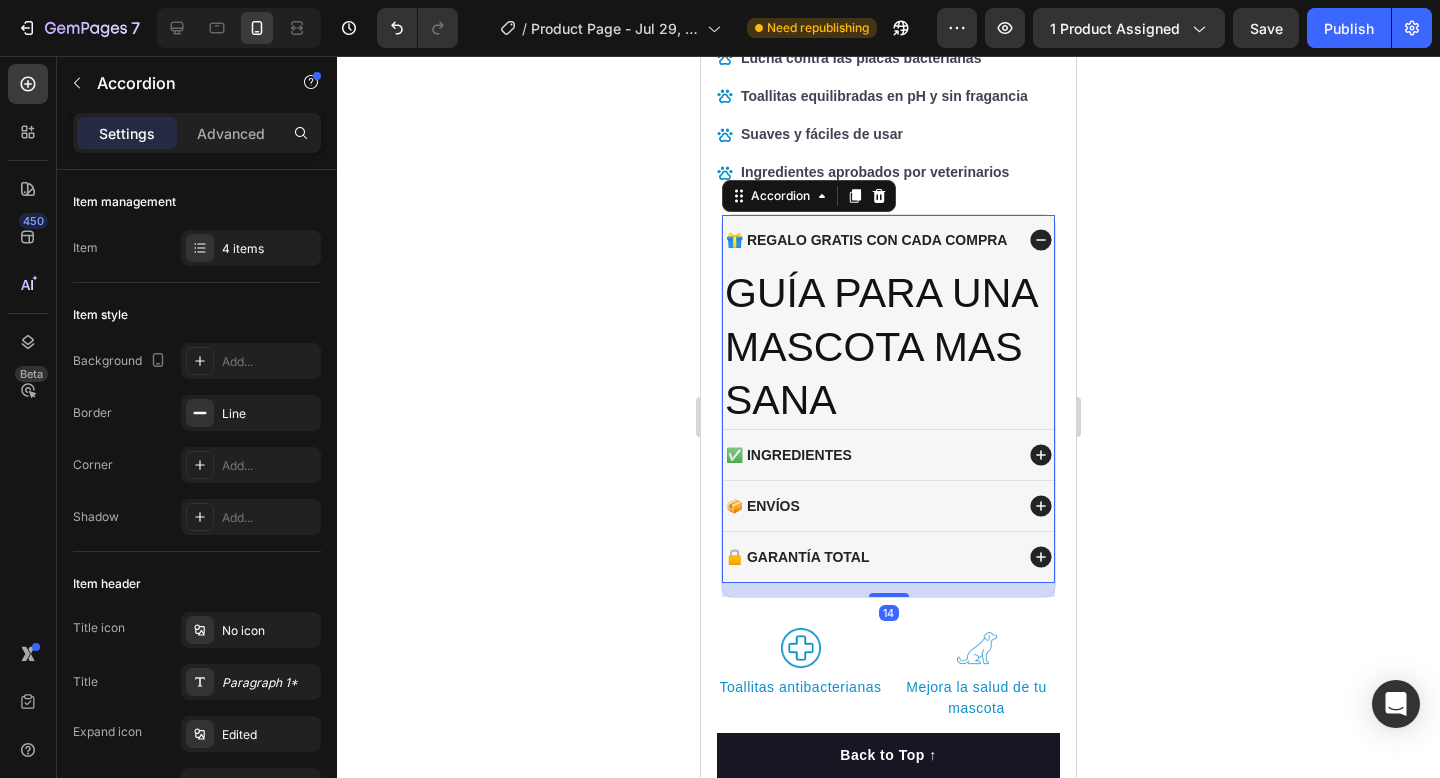 click on "🎁 REGALO GRATIS CON CADA COMPRA" at bounding box center (888, 240) 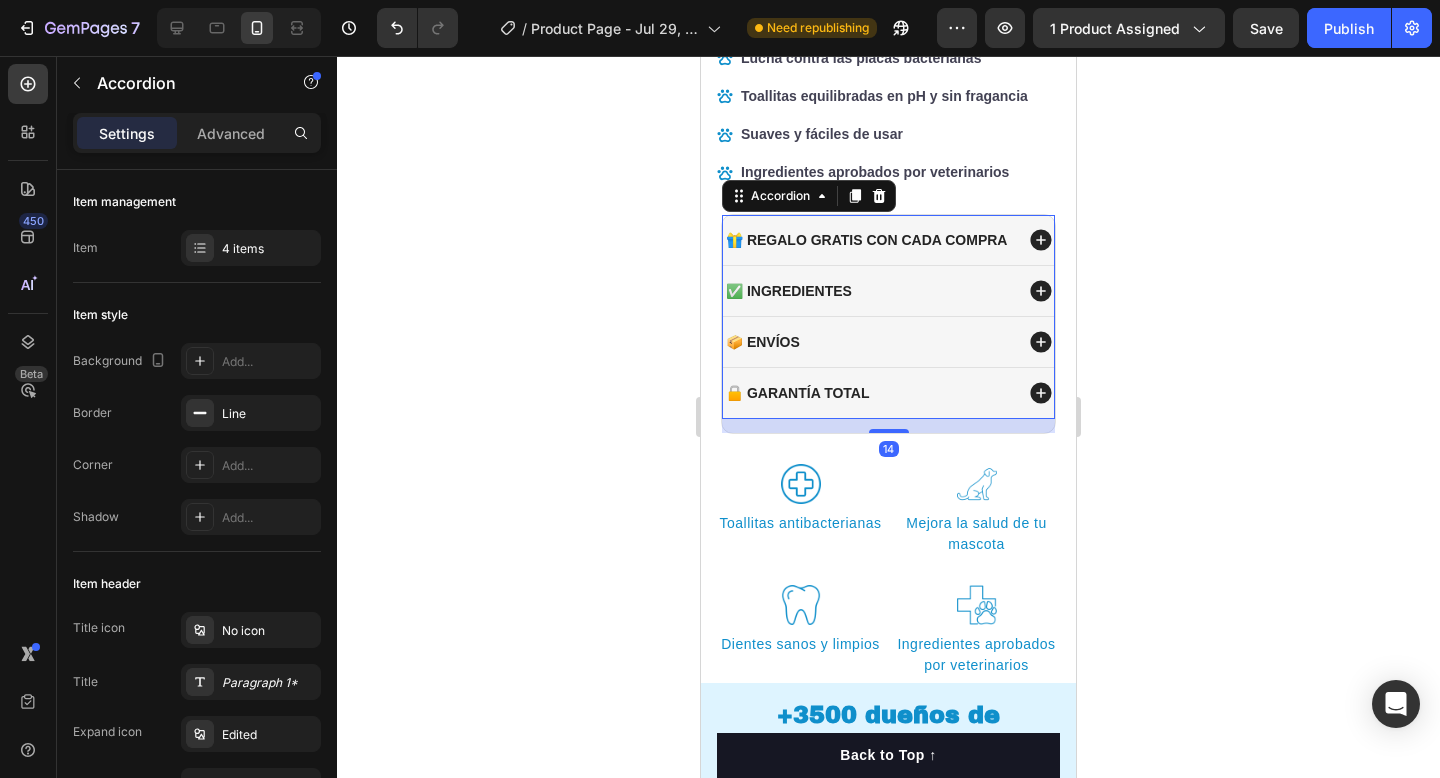 click on "🎁 REGALO GRATIS CON CADA COMPRA" at bounding box center (867, 240) 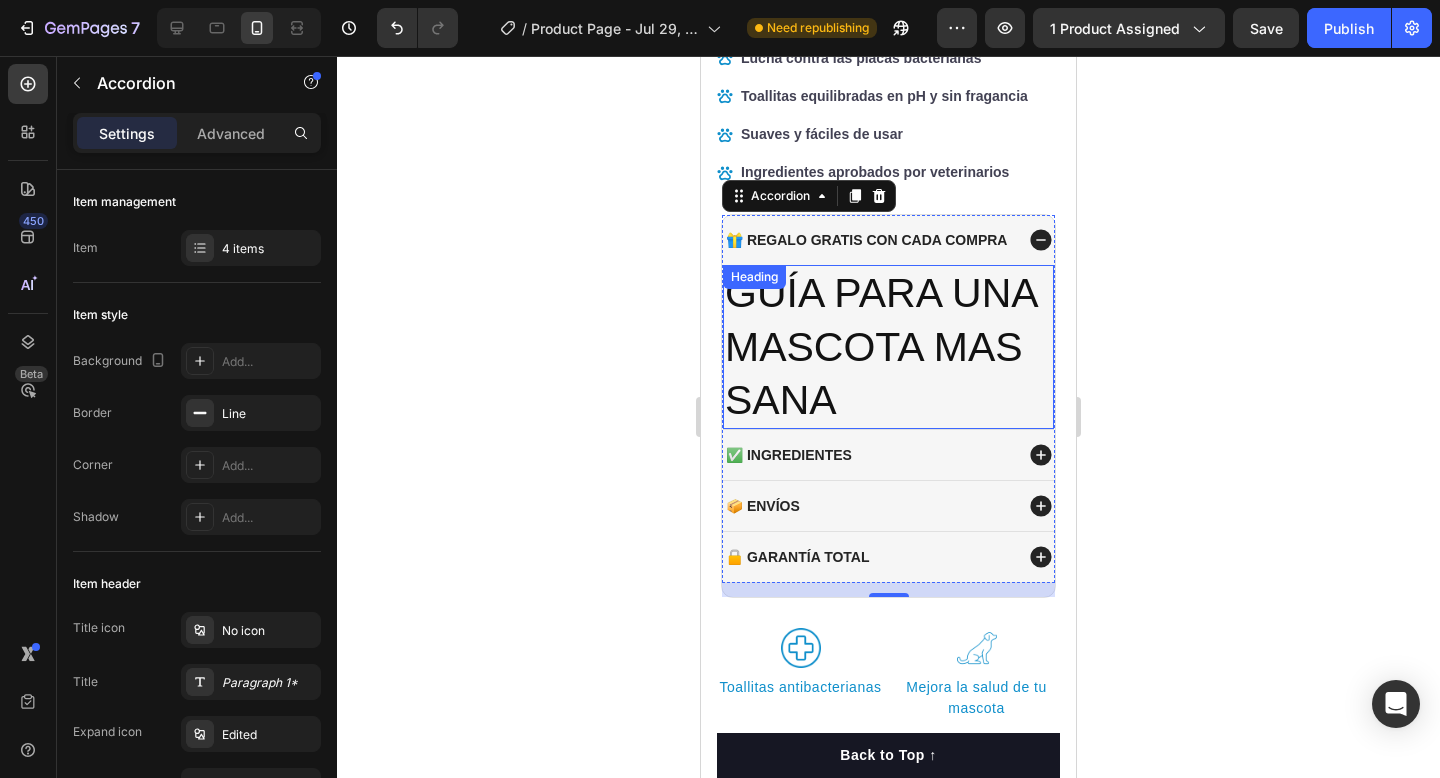 click on "GUÍA PARA UNA MASCOTA MAS SANA" at bounding box center [888, 347] 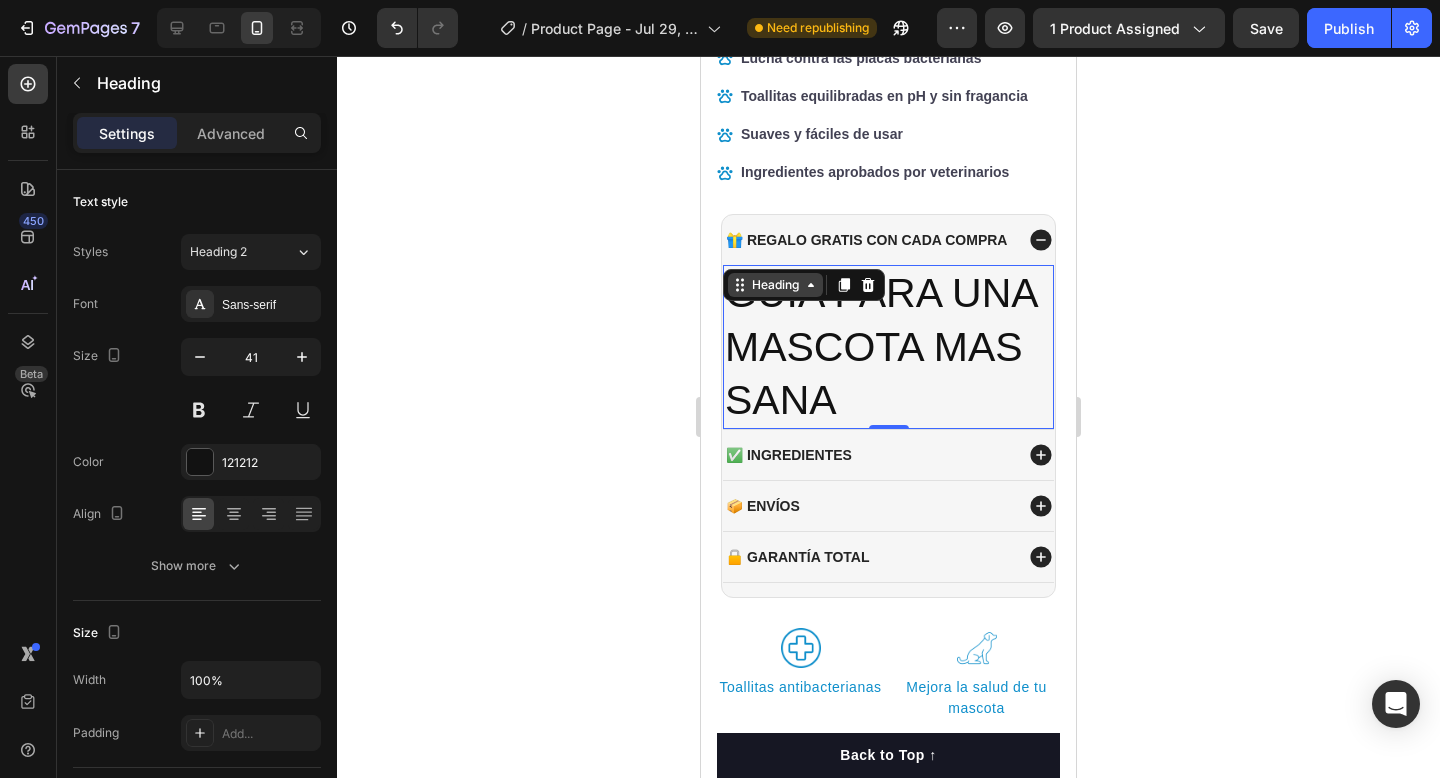 click 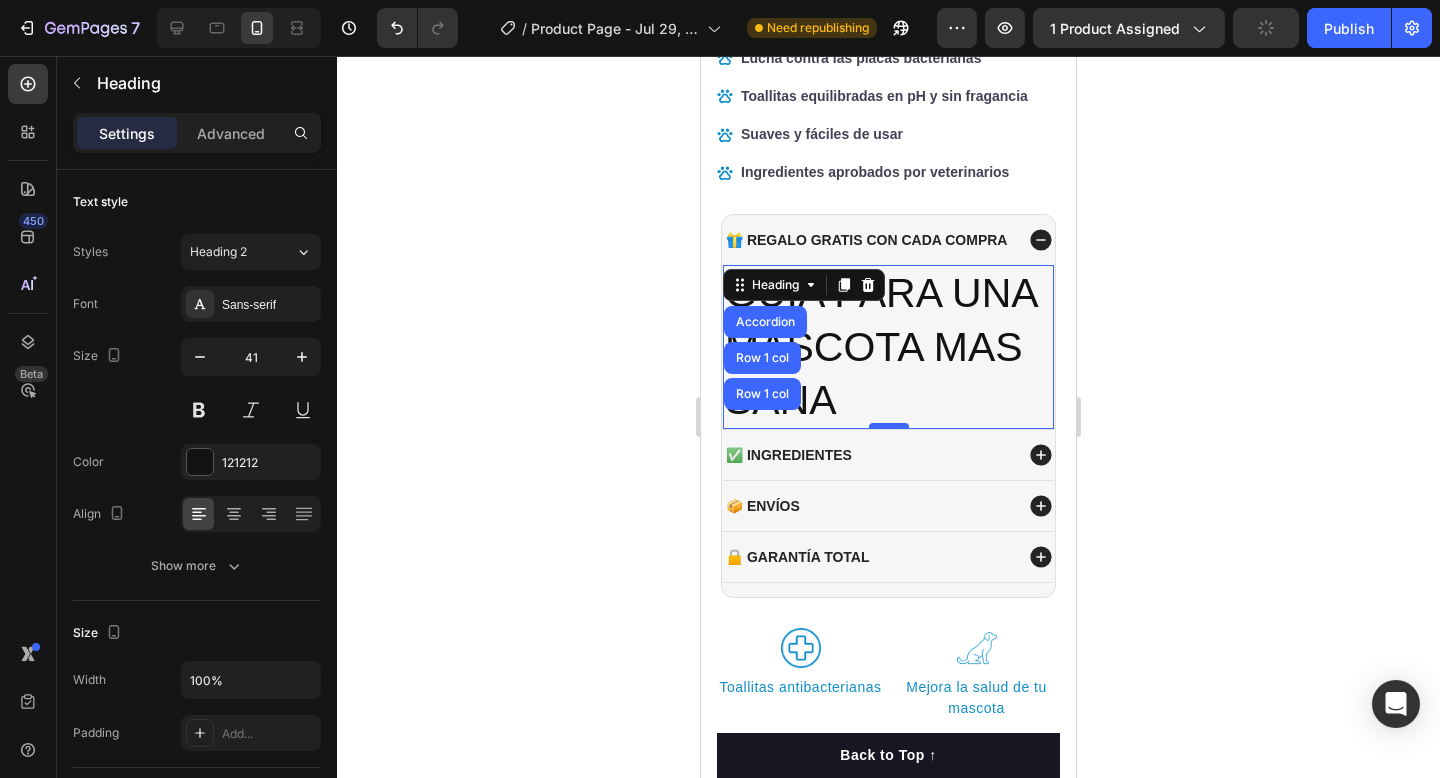 click at bounding box center [889, 426] 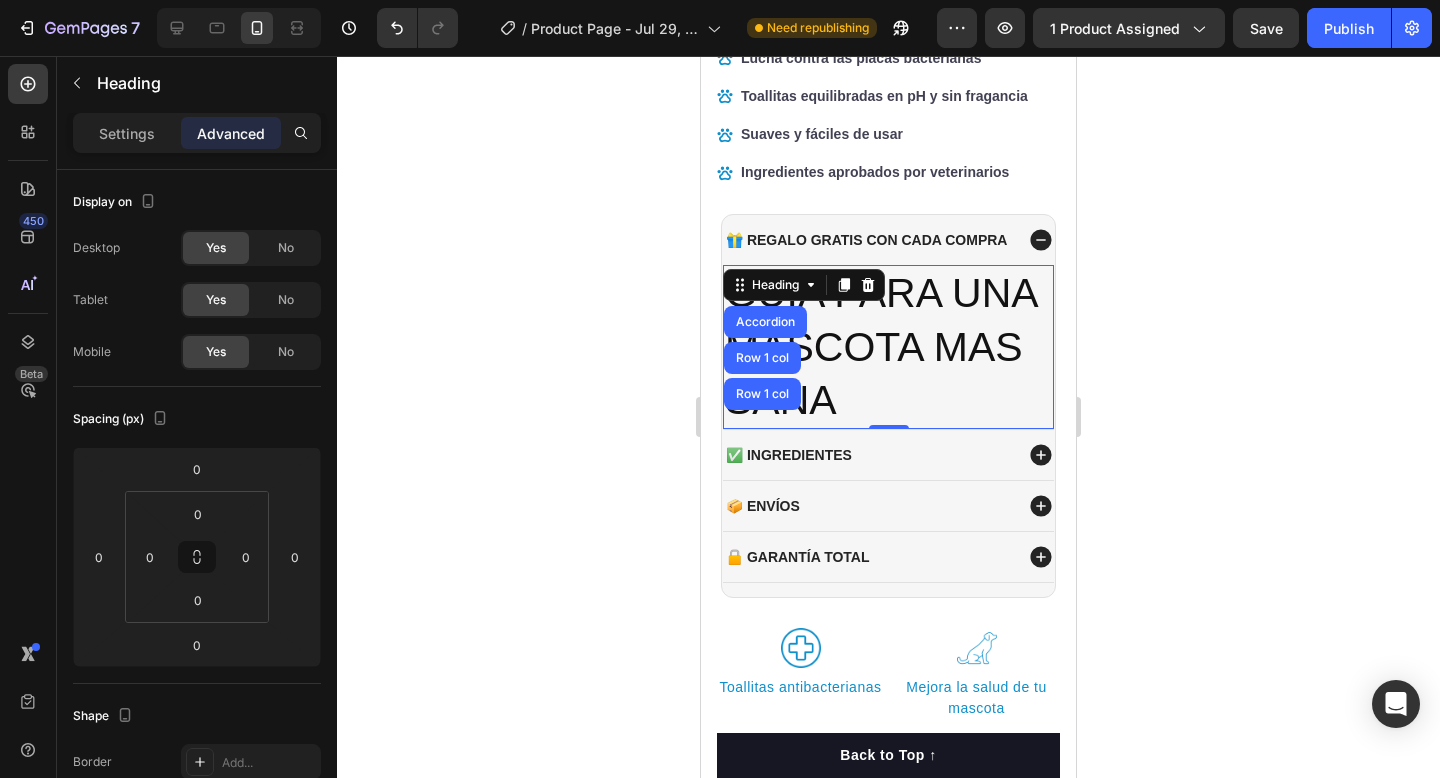 drag, startPoint x: 891, startPoint y: 425, endPoint x: 892, endPoint y: 374, distance: 51.009804 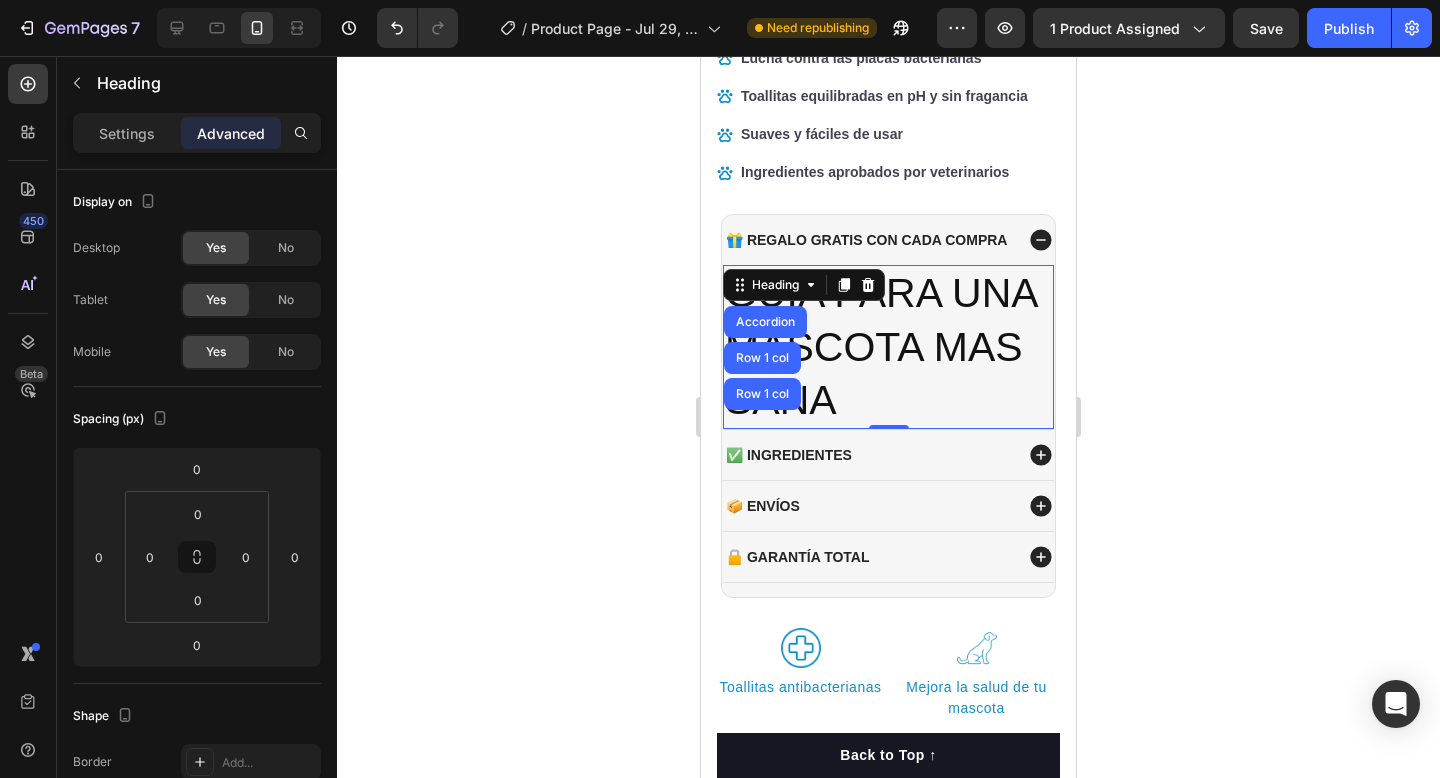 click on "GUÍA PARA UNA MASCOTA MAS SANA Heading Accordion Row 1 col Row 1 col   0" at bounding box center (888, 347) 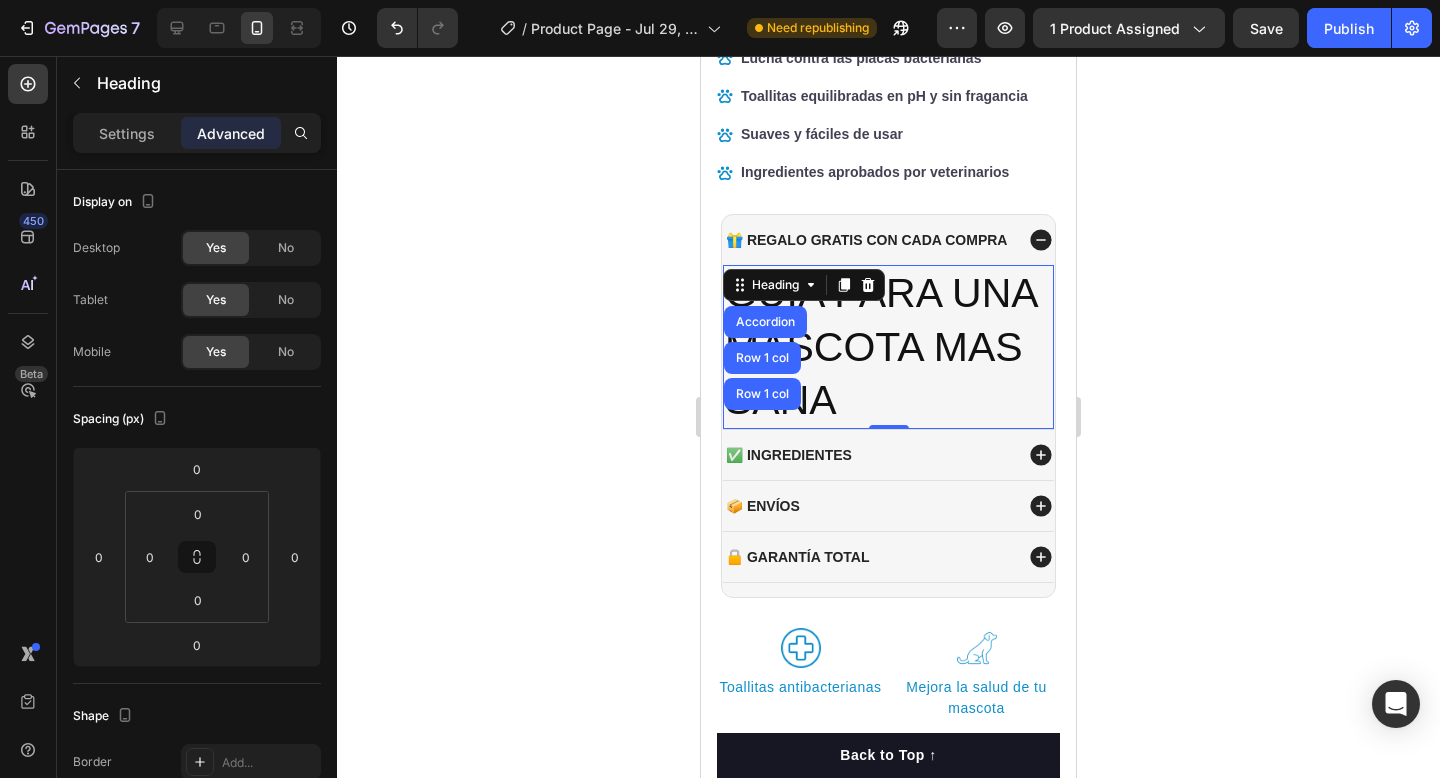 click on "GUÍA PARA UNA MASCOTA MAS SANA" at bounding box center [888, 347] 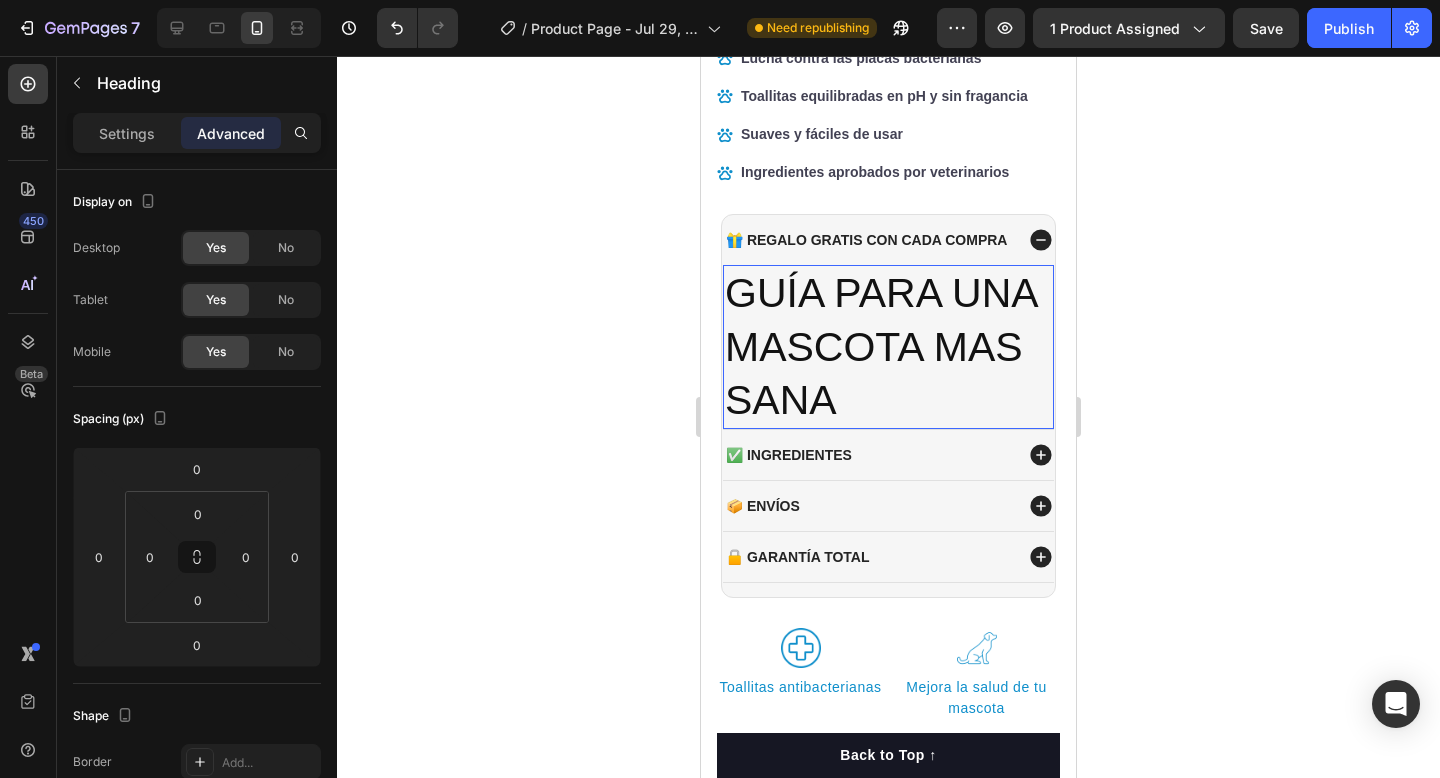 click on "GUÍA PARA UNA MASCOTA MAS SANA" at bounding box center [888, 347] 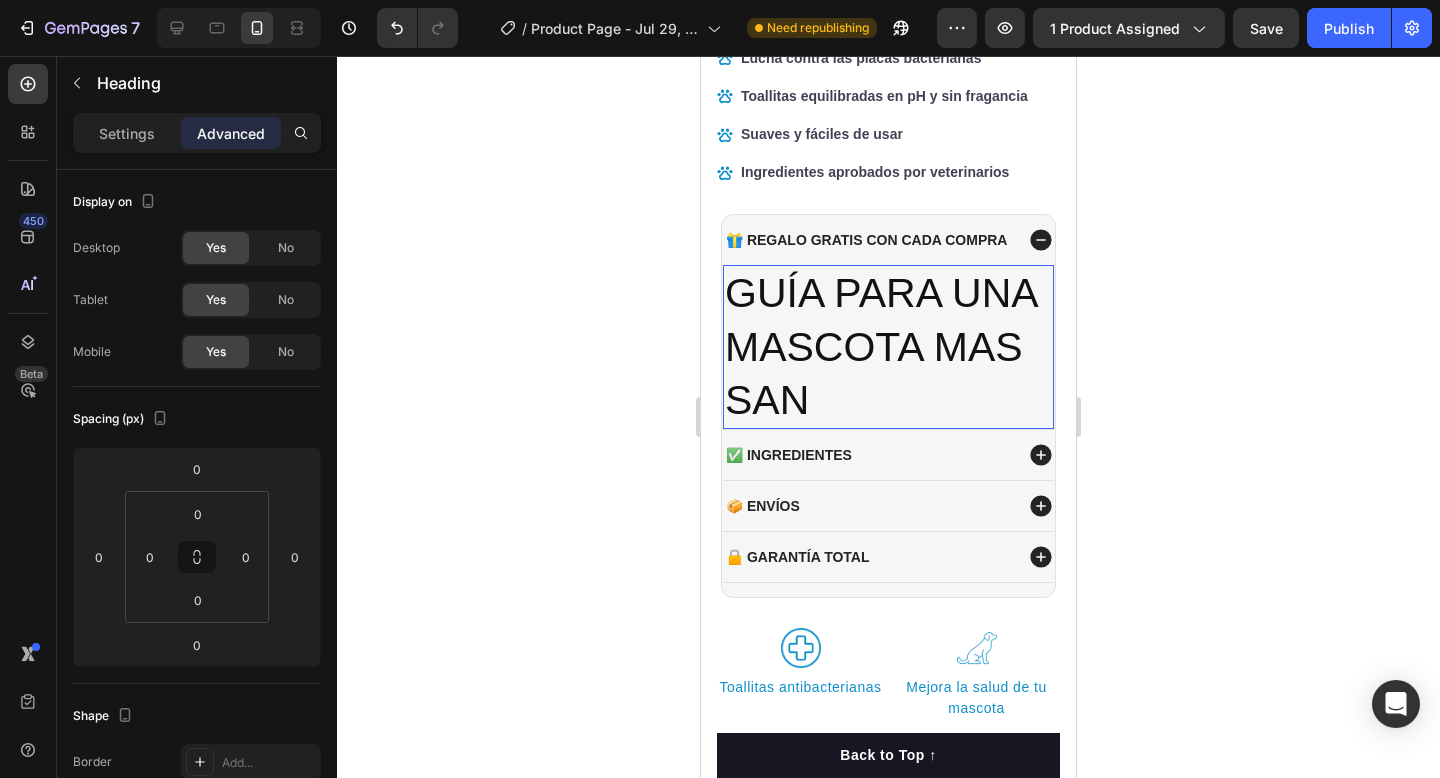 drag, startPoint x: 1133, startPoint y: 371, endPoint x: 356, endPoint y: 299, distance: 780.3288 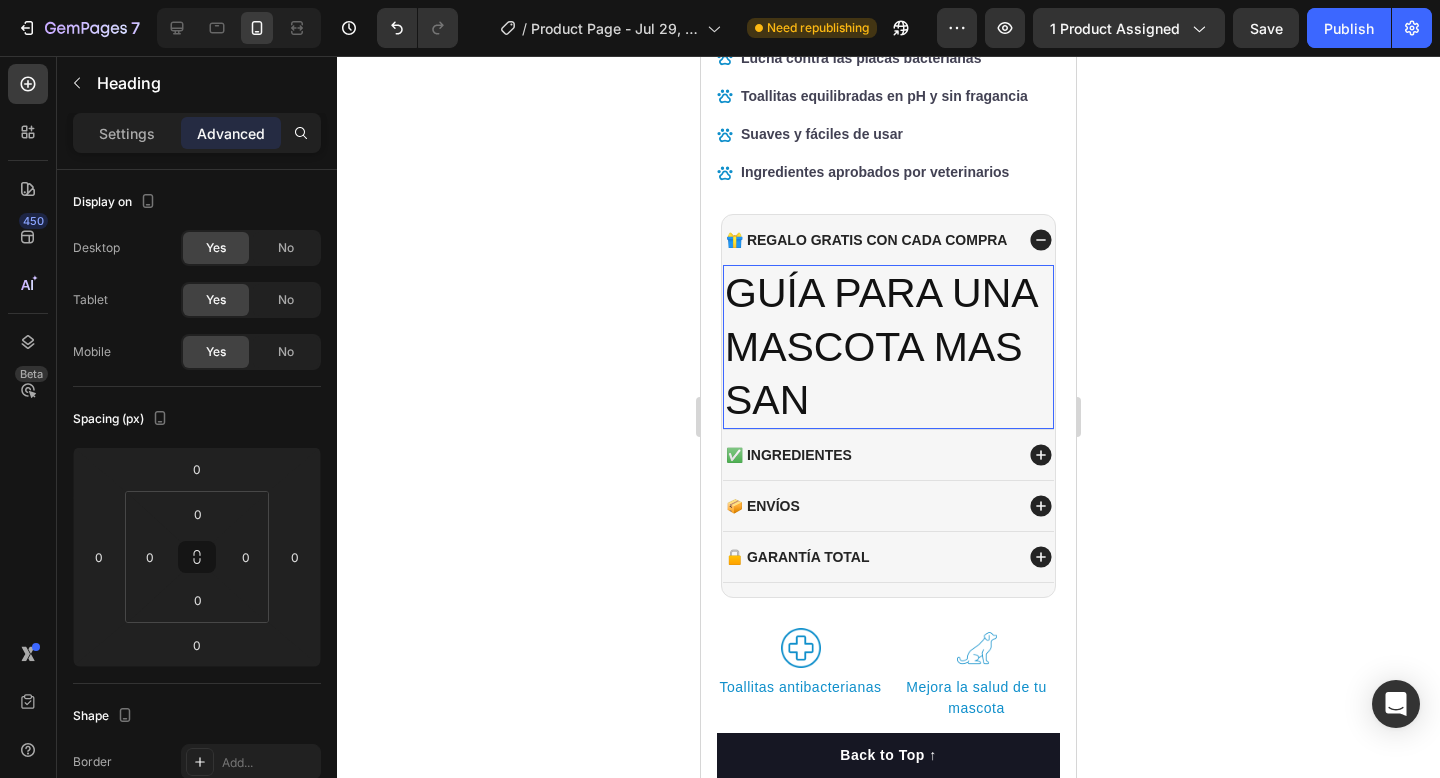 click 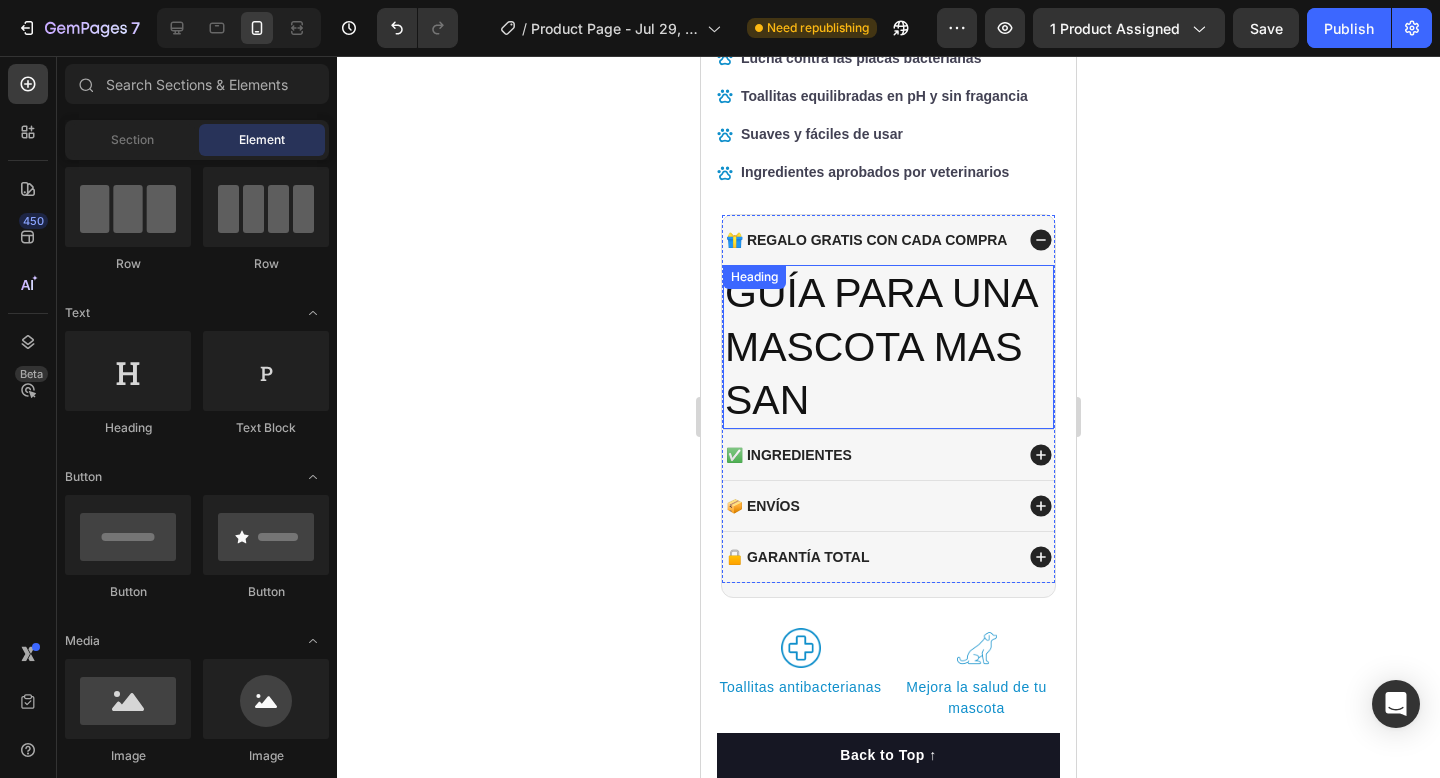 click on "GUÍA PARA UNA MASCOTA MAS SAN" at bounding box center [888, 347] 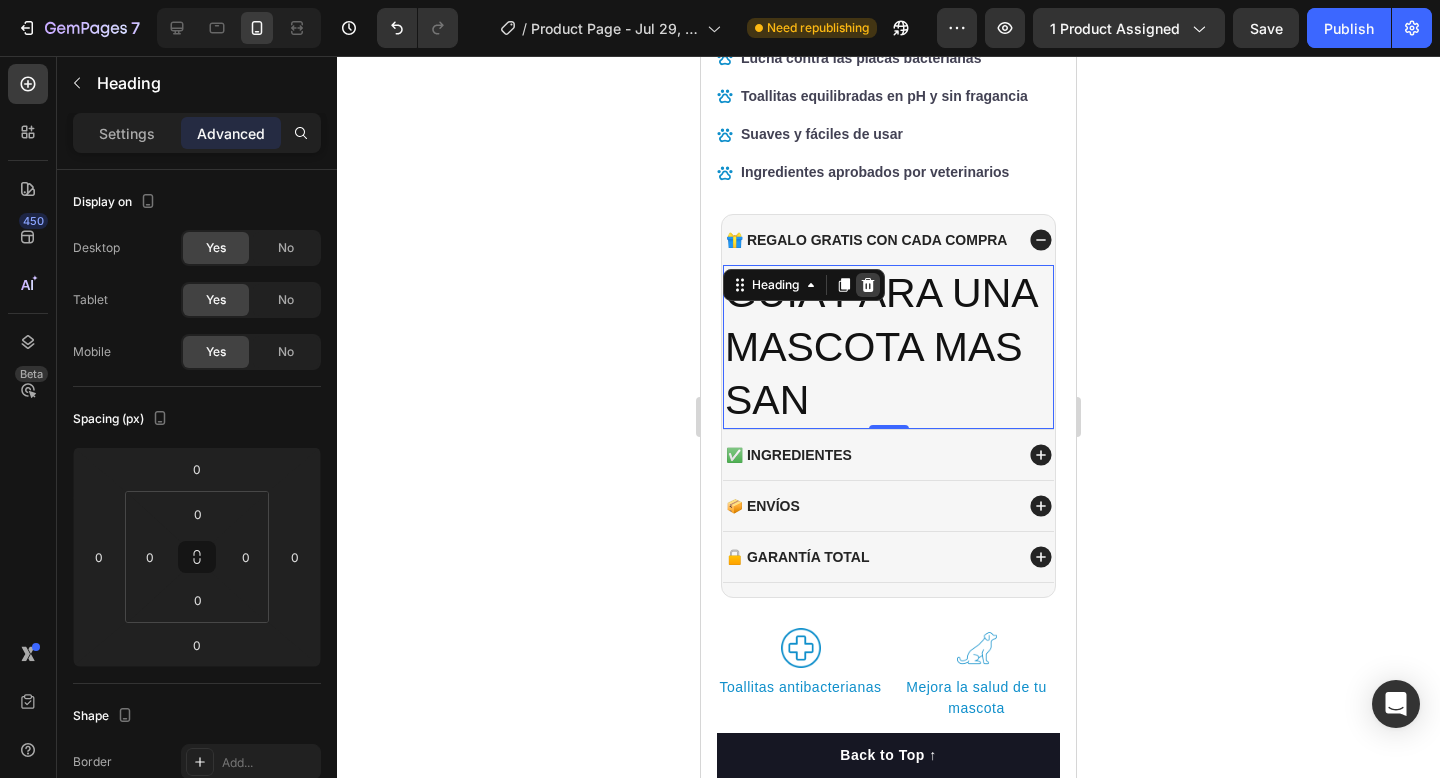 click 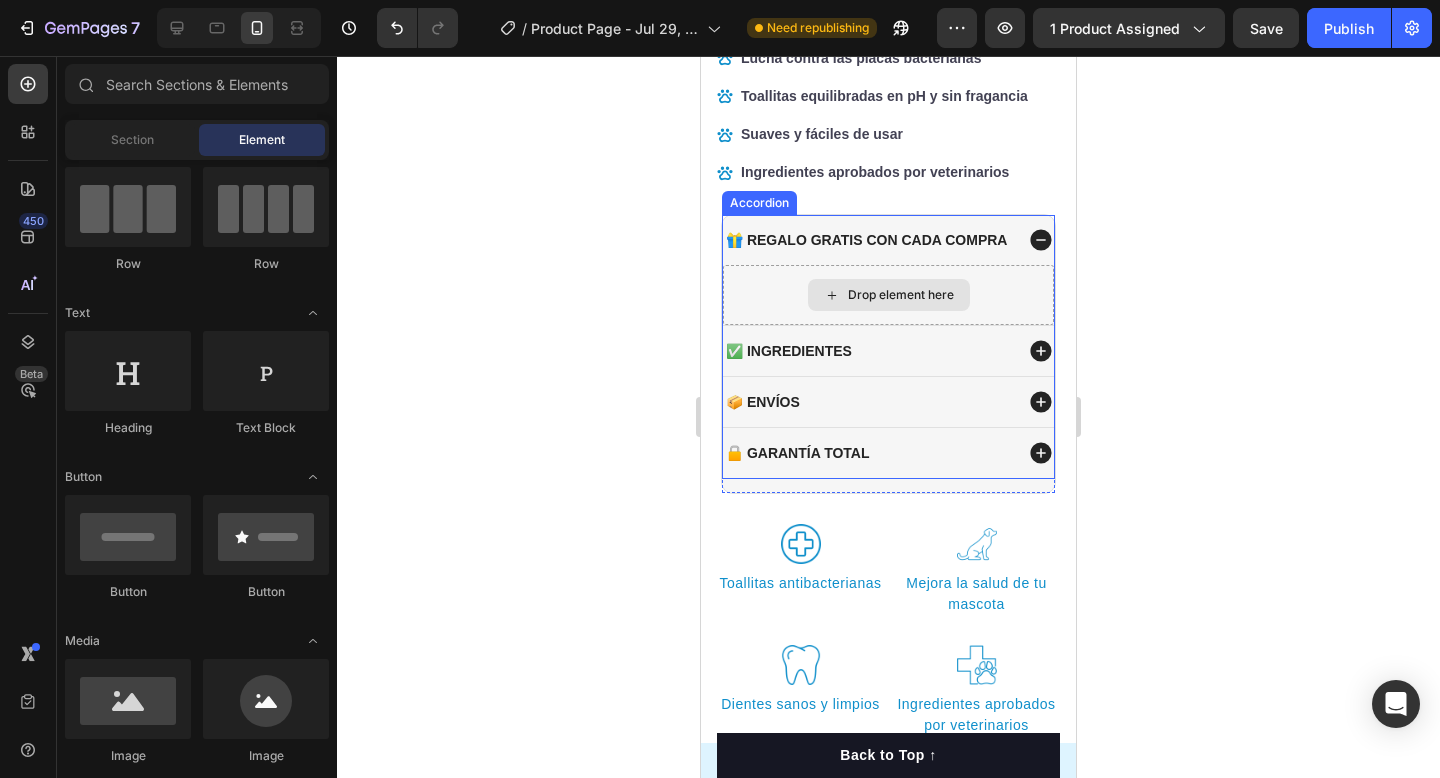 click on "Drop element here" at bounding box center [889, 295] 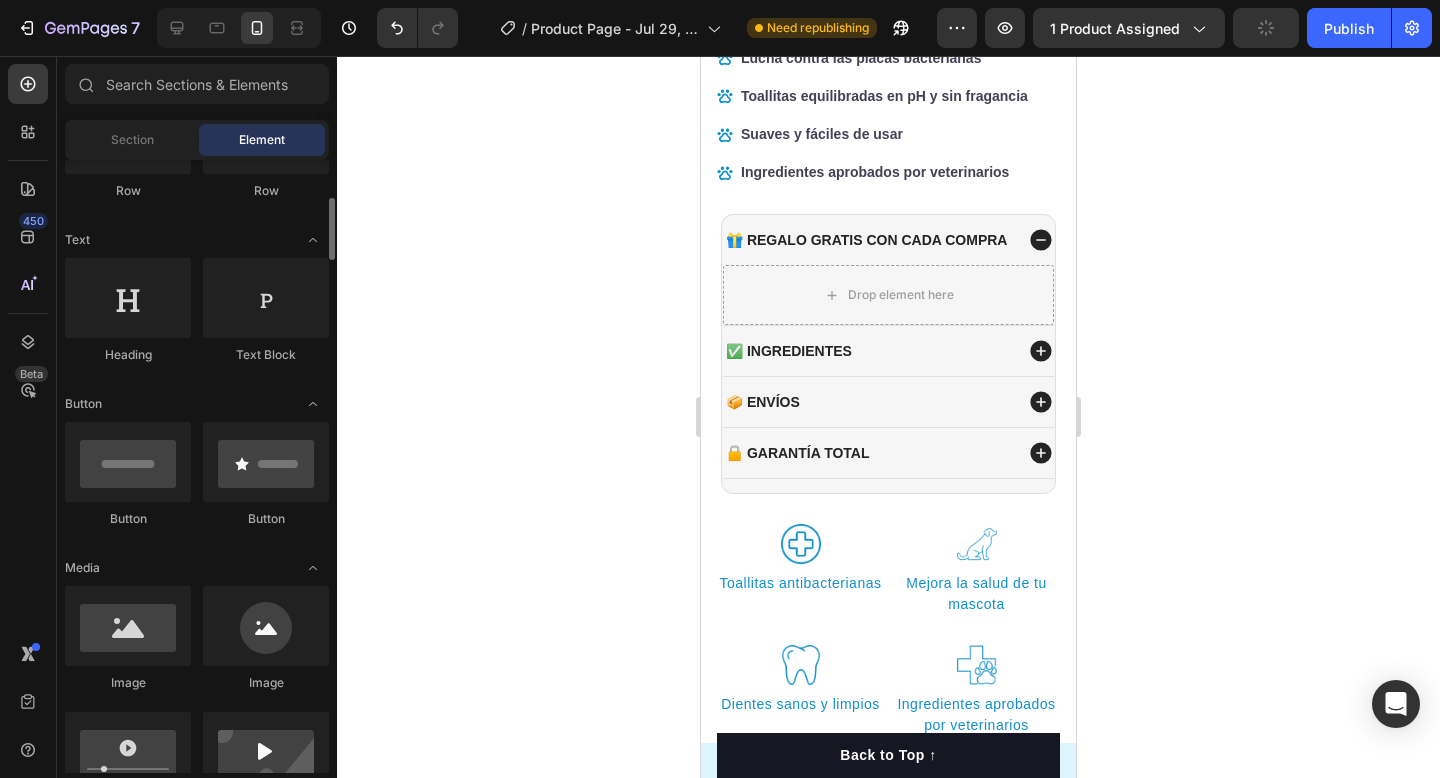 scroll, scrollTop: 250, scrollLeft: 0, axis: vertical 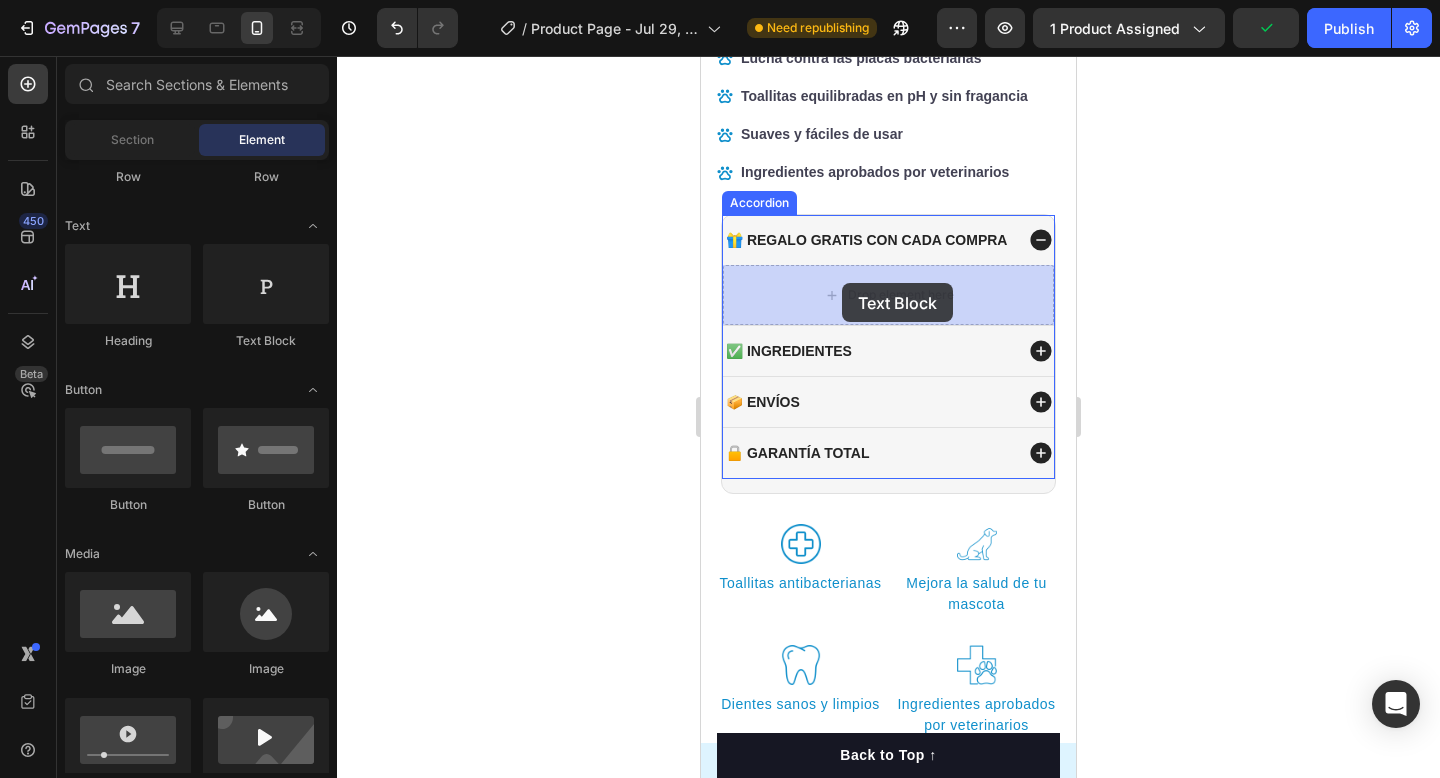 drag, startPoint x: 952, startPoint y: 333, endPoint x: 840, endPoint y: 283, distance: 122.653984 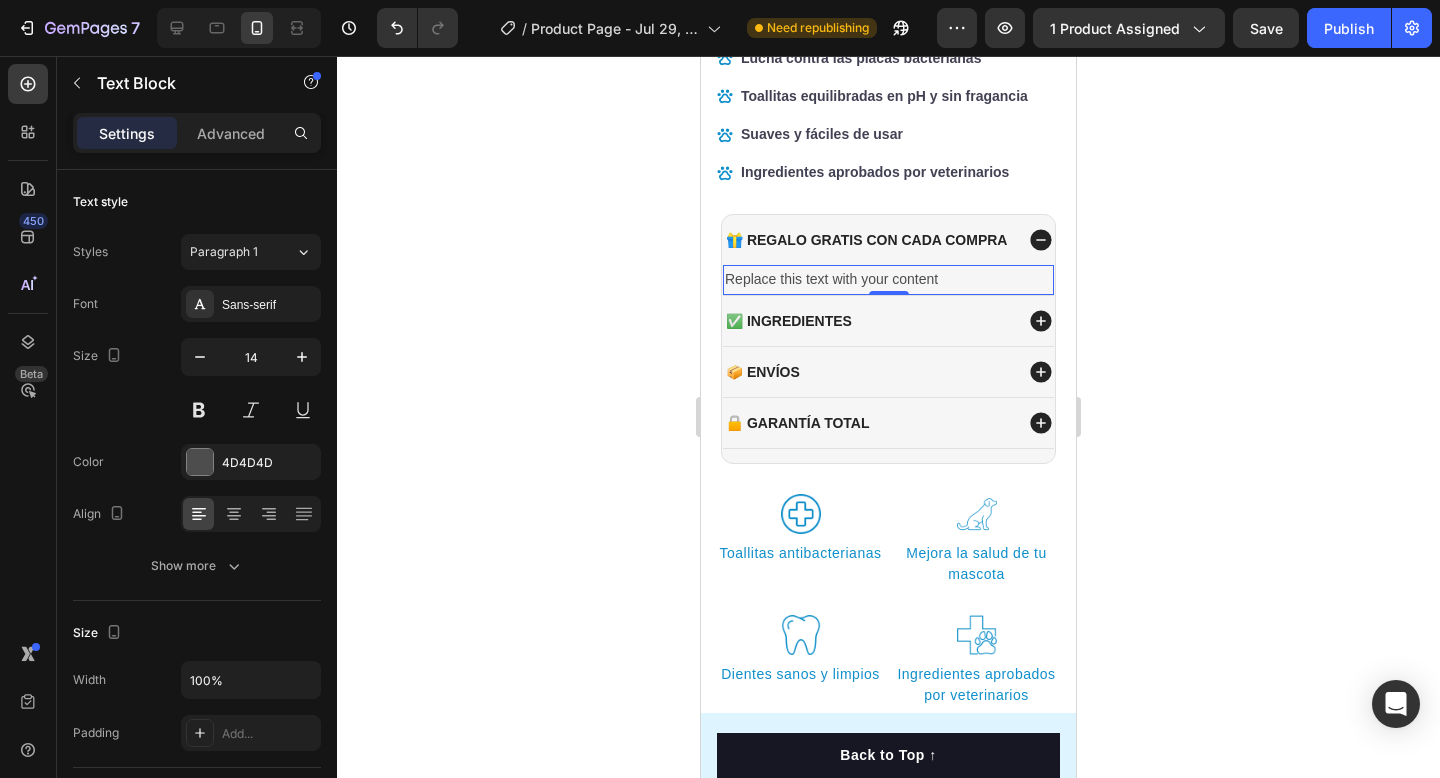click on "Replace this text with your content" at bounding box center [888, 279] 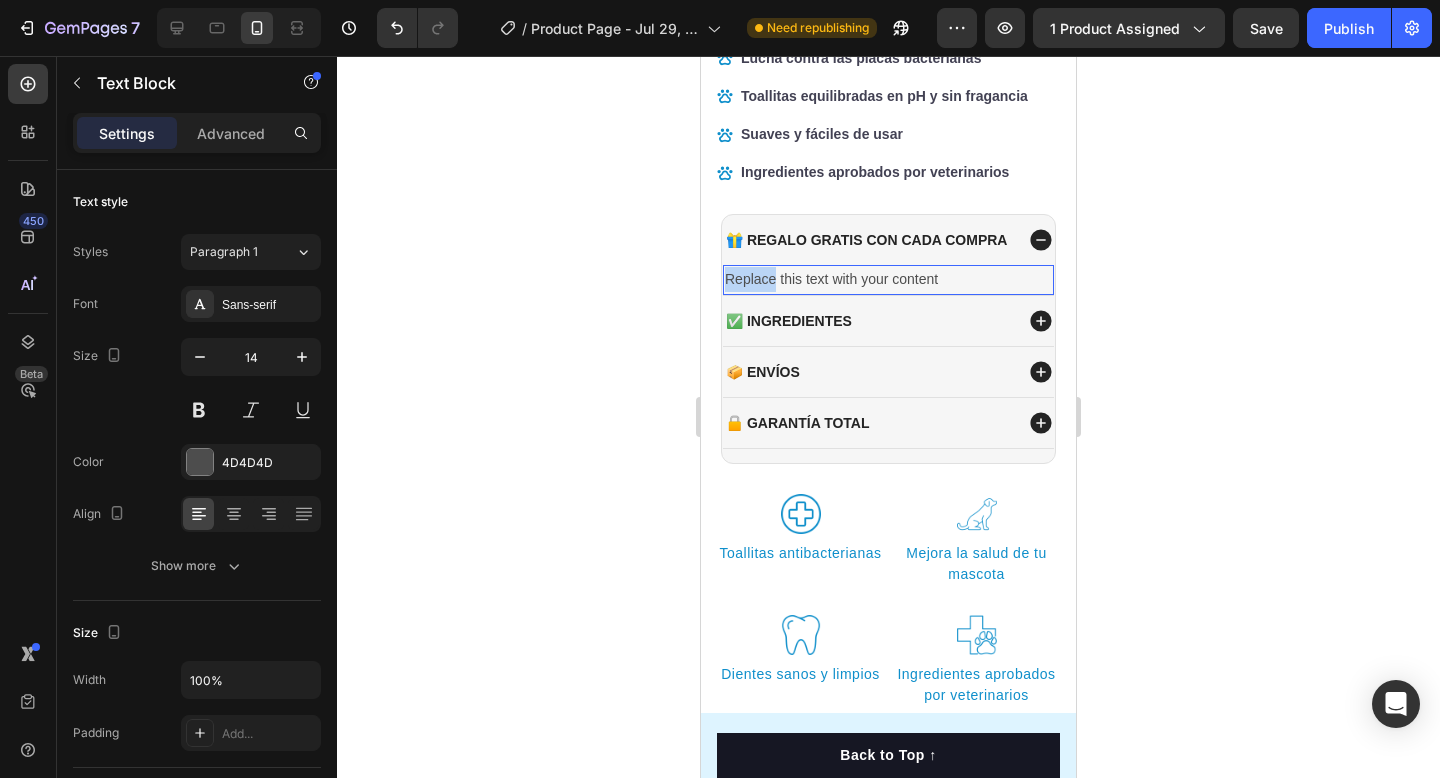 click on "Replace this text with your content" at bounding box center (888, 279) 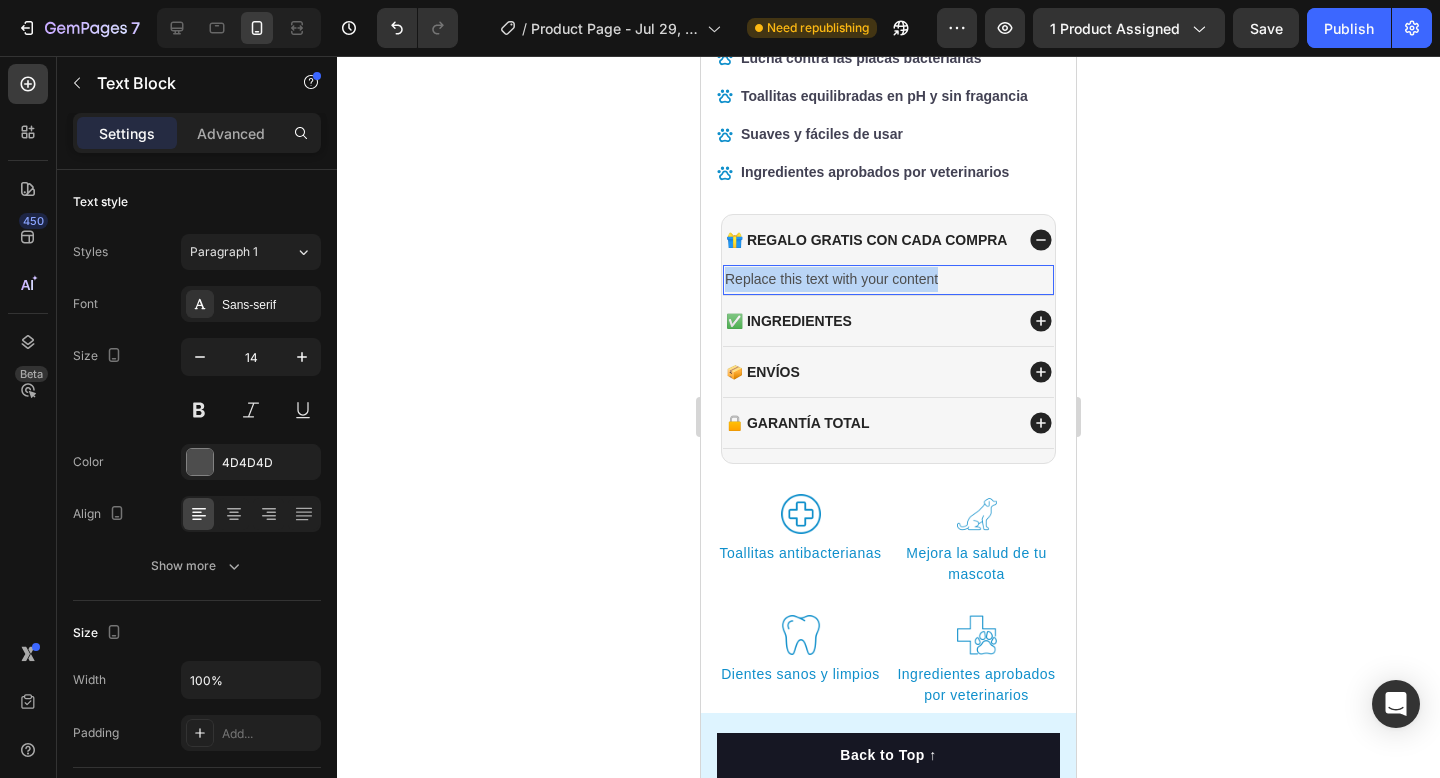 click on "Replace this text with your content" at bounding box center (888, 279) 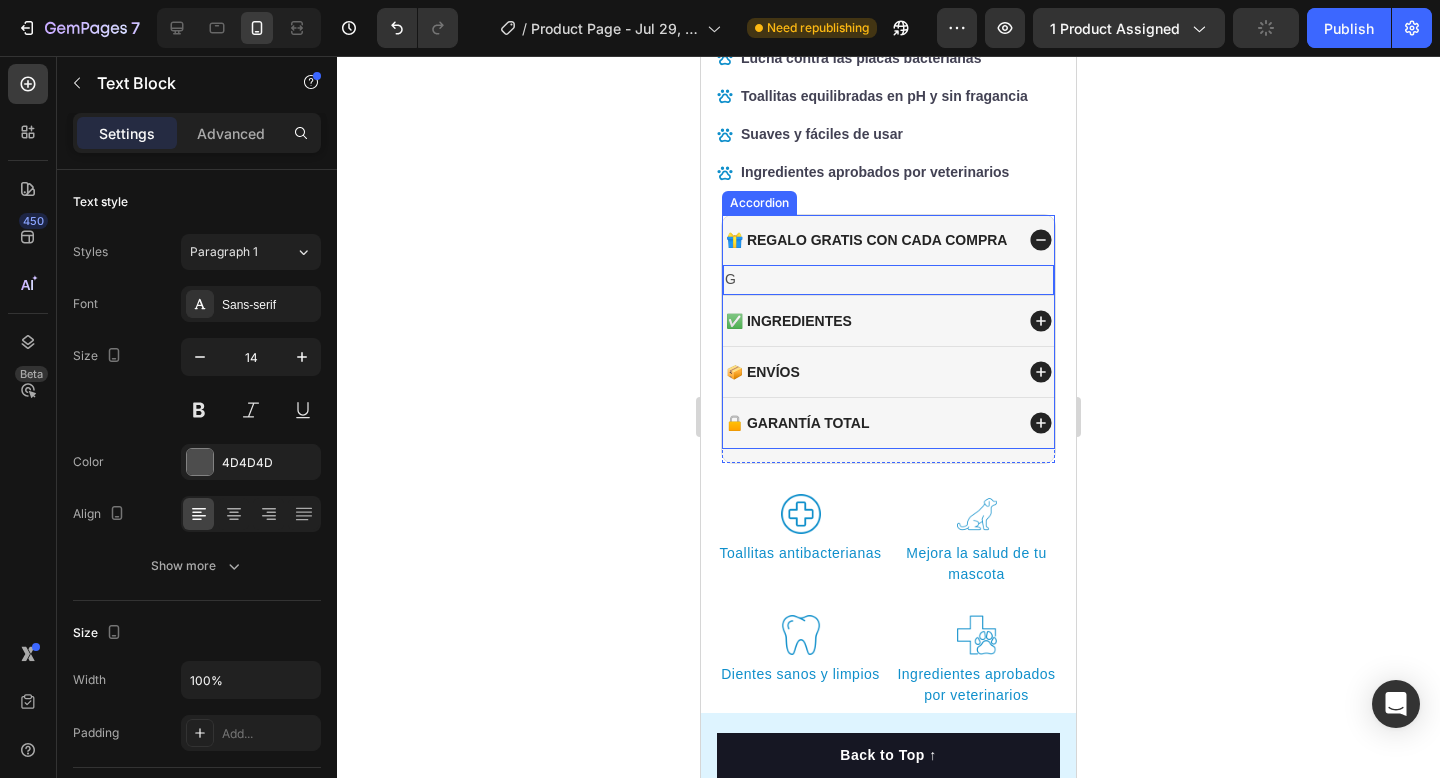 type 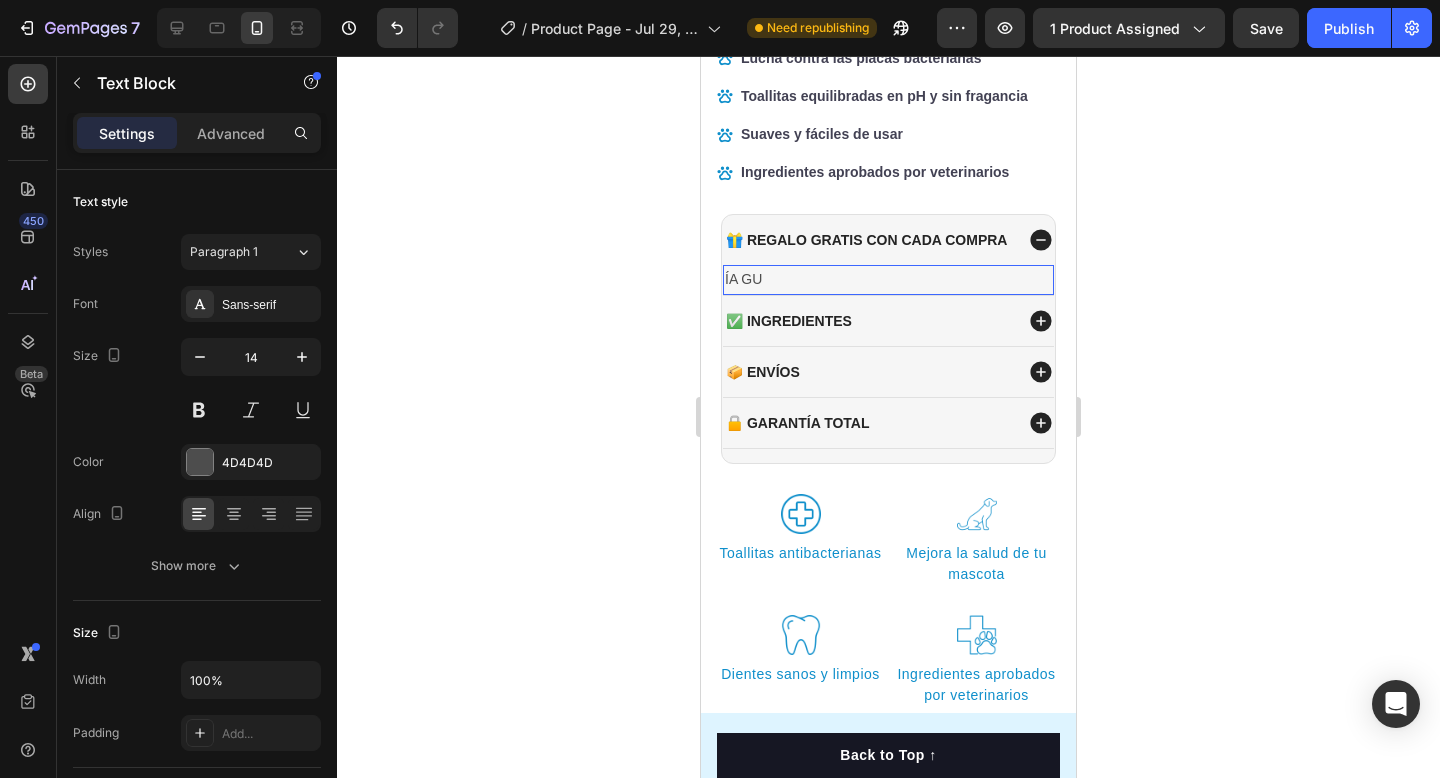 click on "ÍA GU" at bounding box center [888, 279] 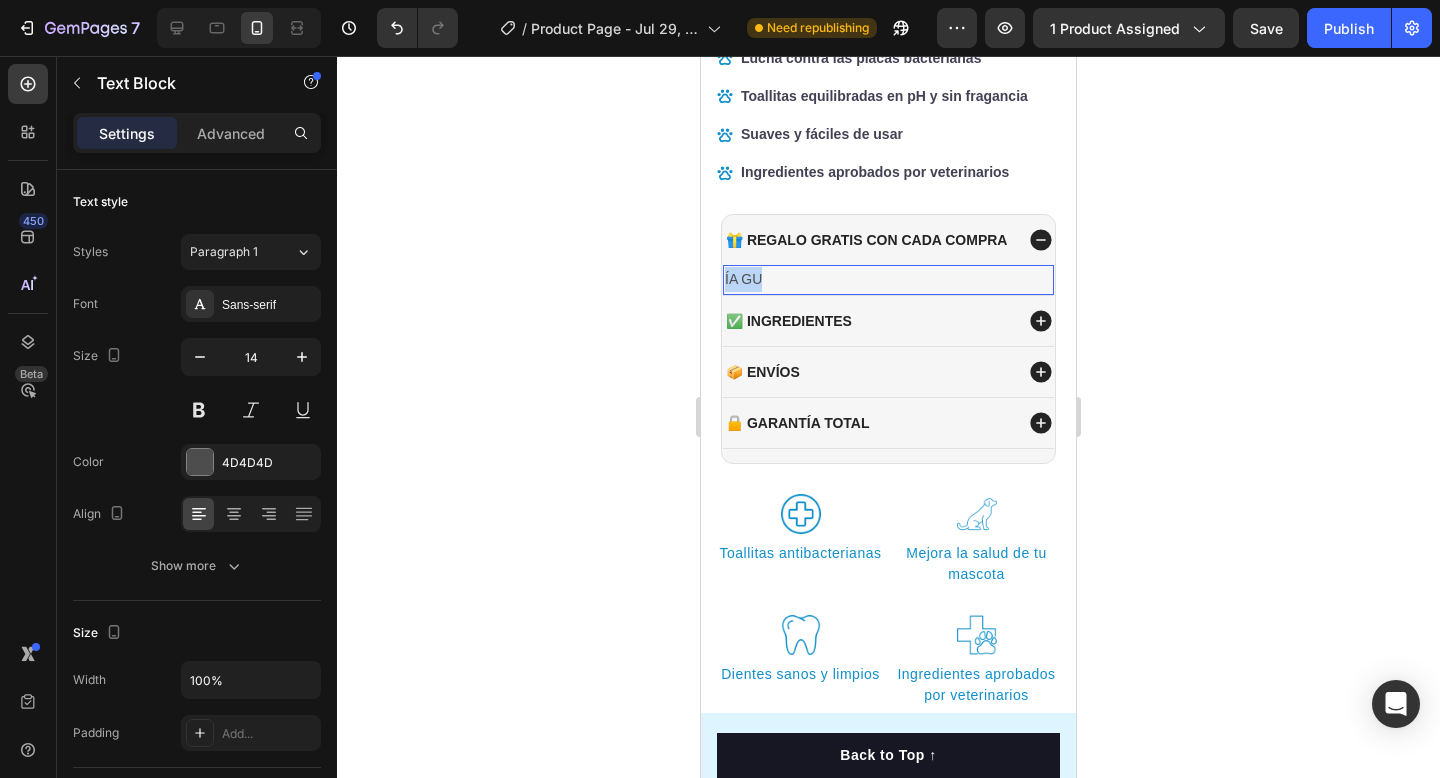 click on "ÍA GU" at bounding box center (888, 279) 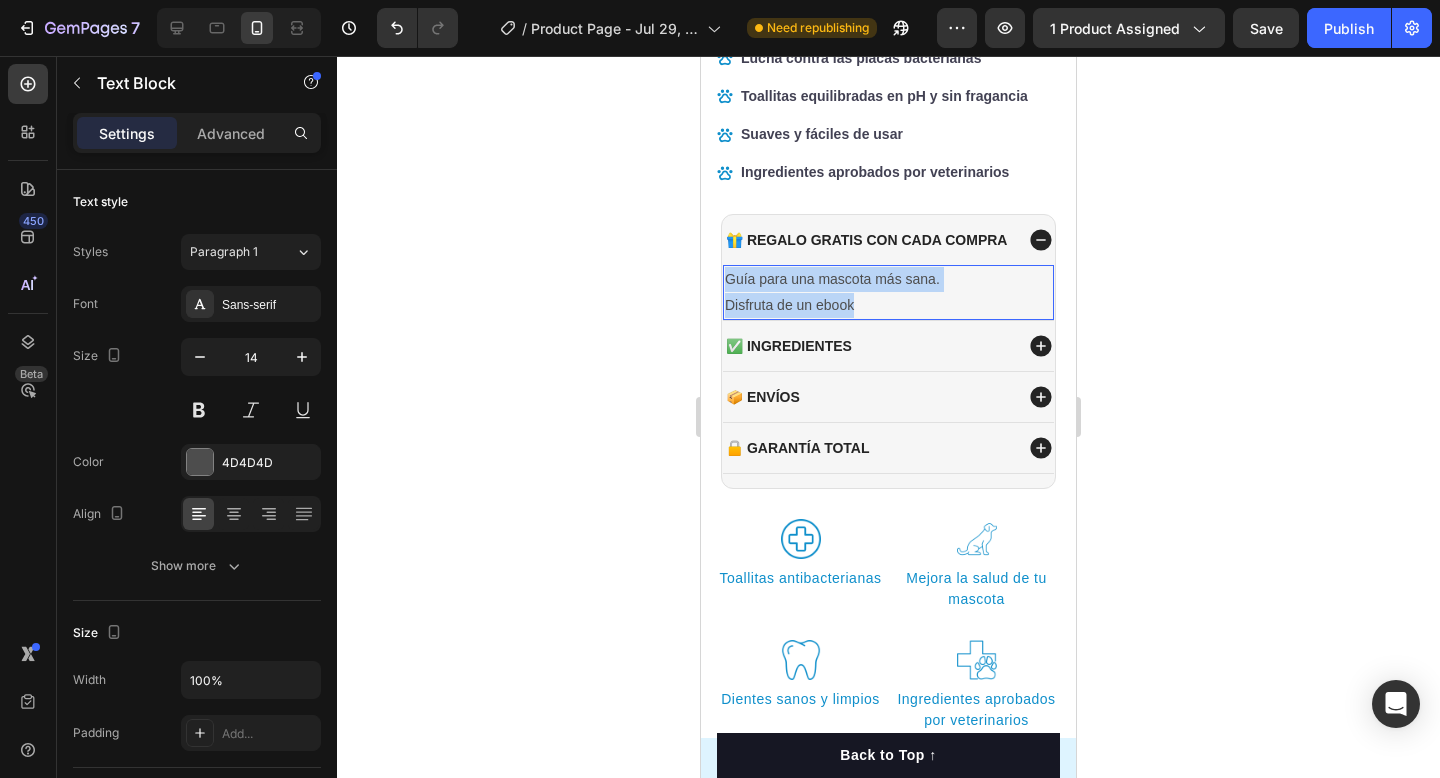 drag, startPoint x: 867, startPoint y: 298, endPoint x: 726, endPoint y: 281, distance: 142.02112 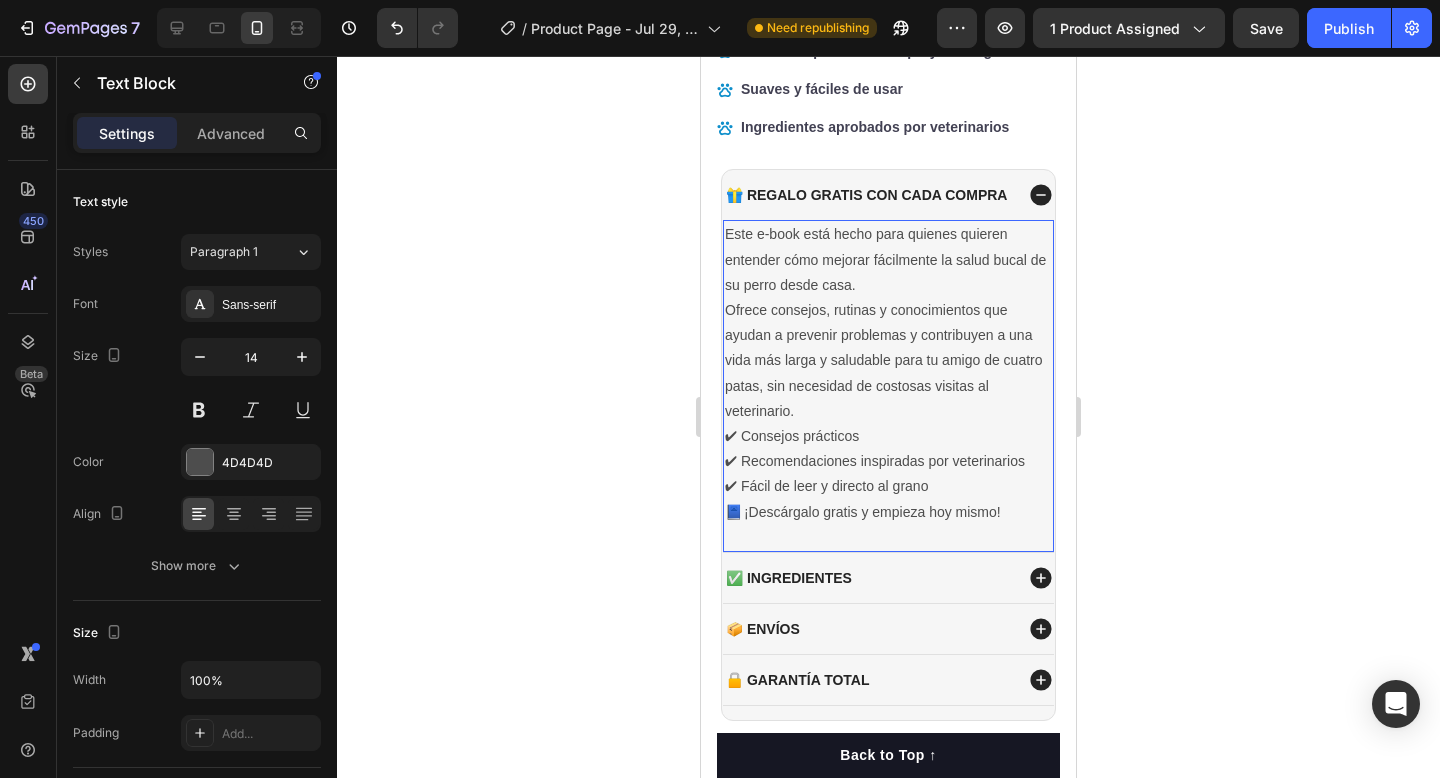 scroll, scrollTop: 844, scrollLeft: 0, axis: vertical 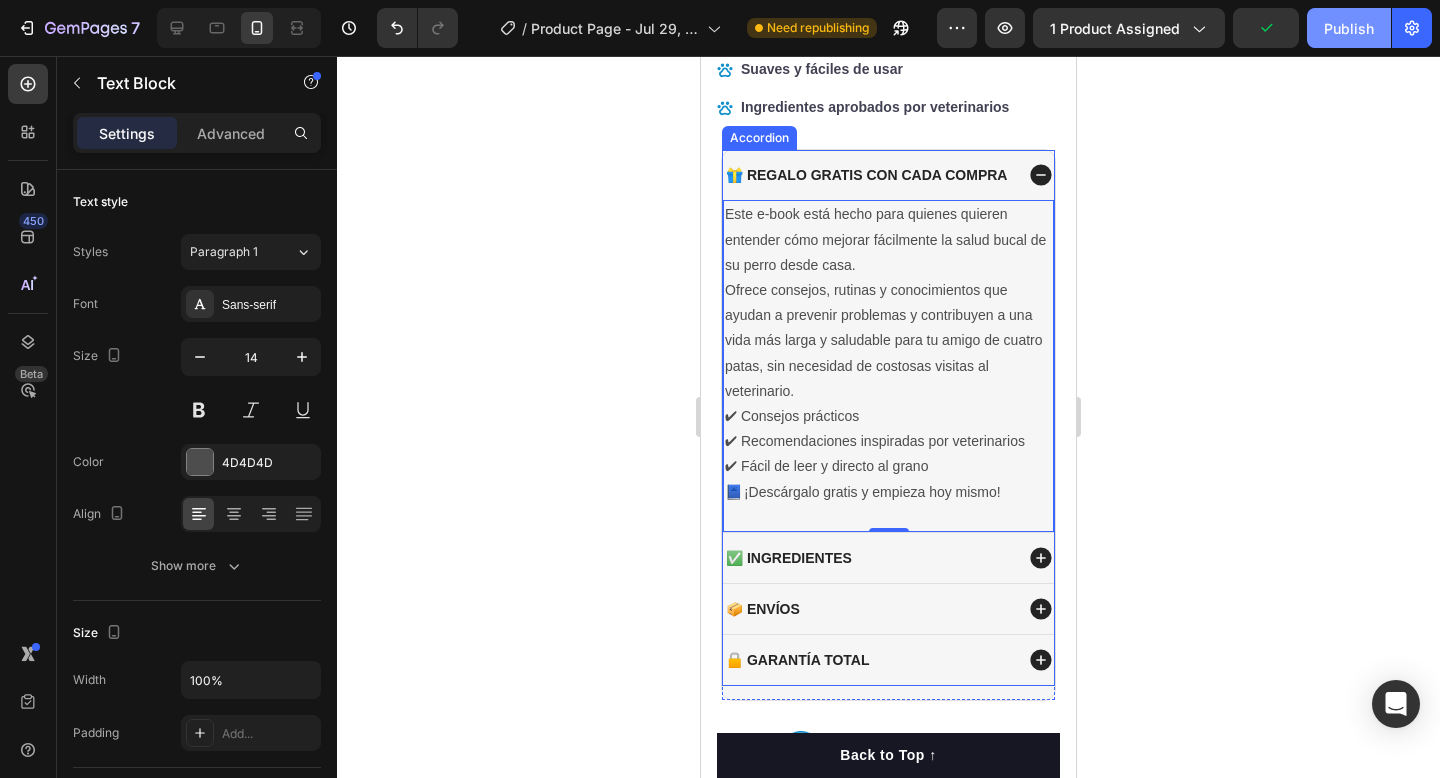 click on "Publish" at bounding box center (1349, 28) 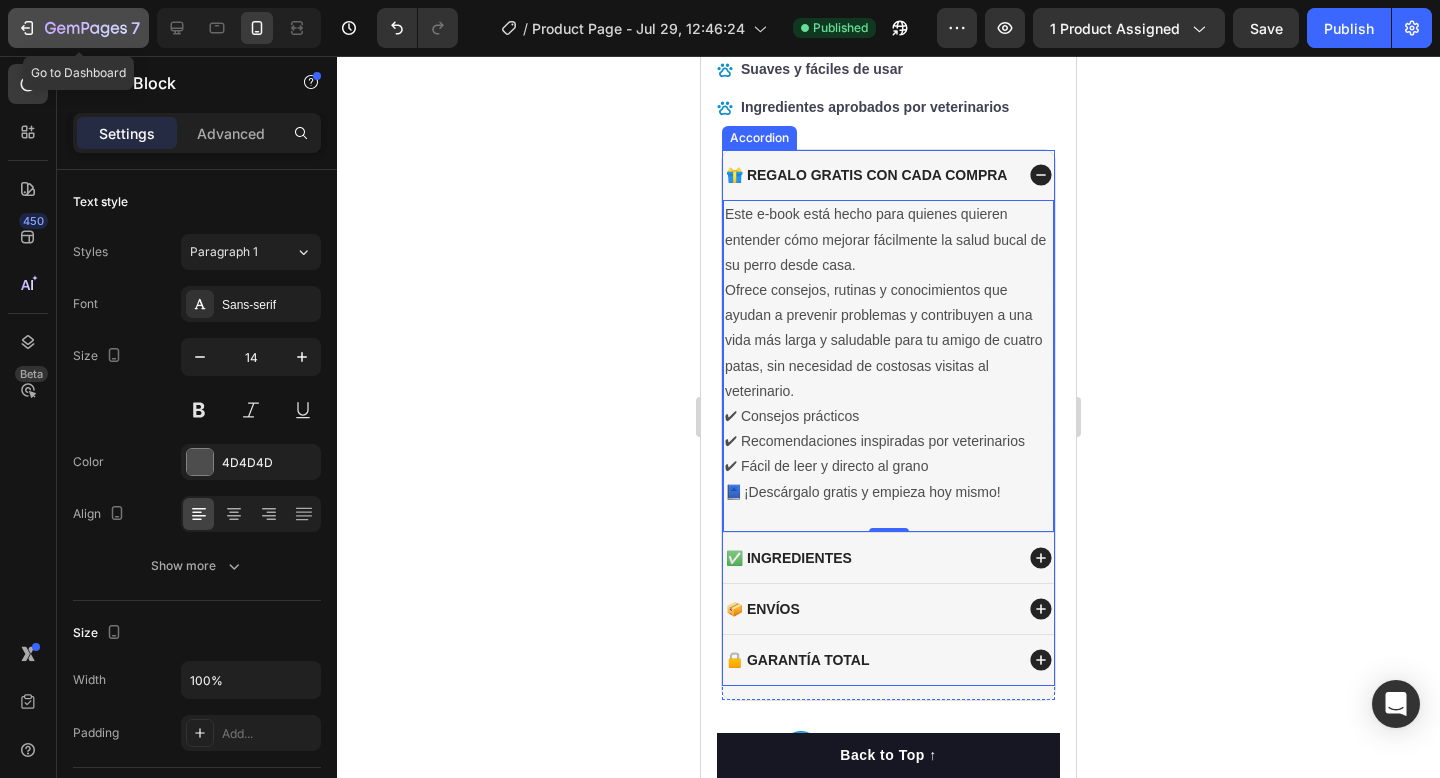 click 